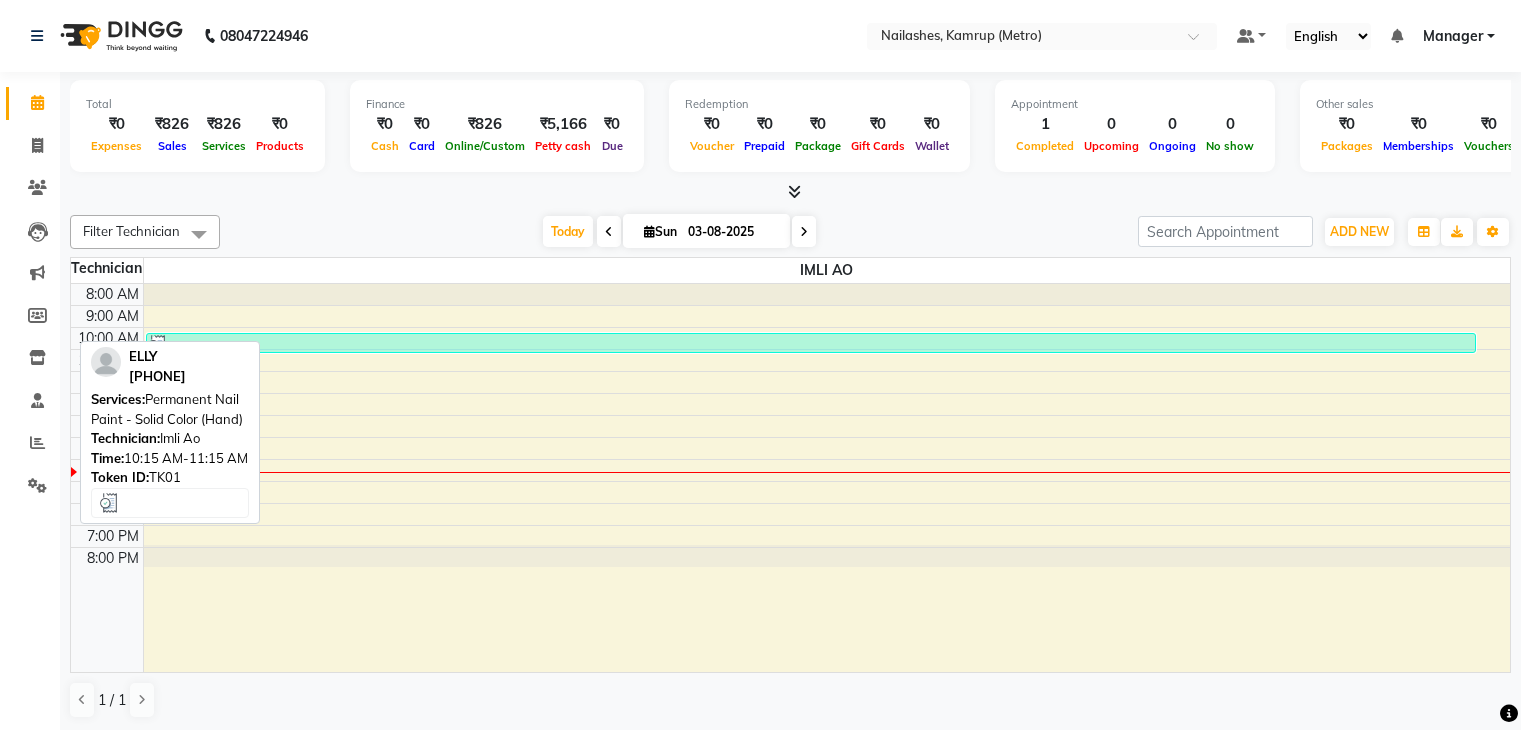 scroll, scrollTop: 0, scrollLeft: 0, axis: both 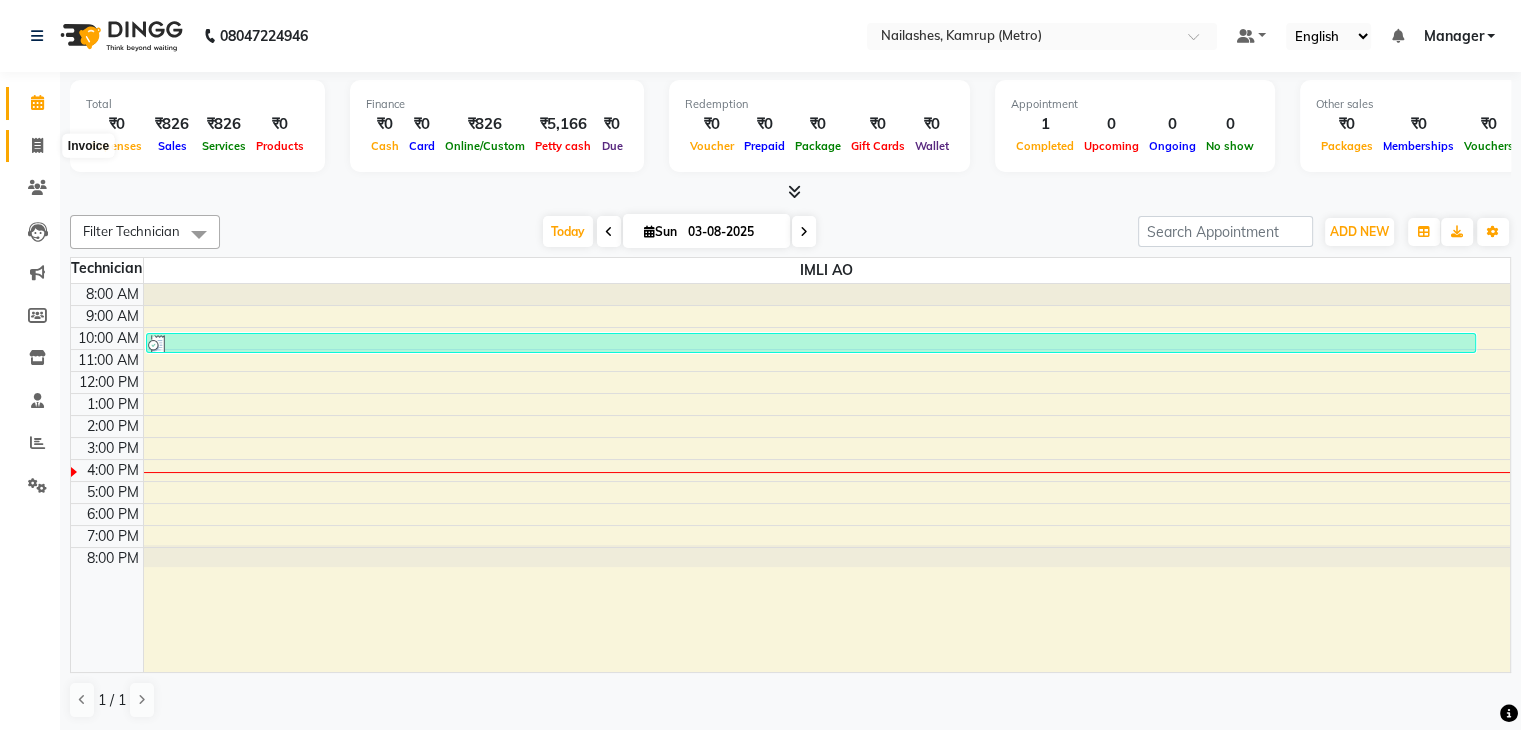click 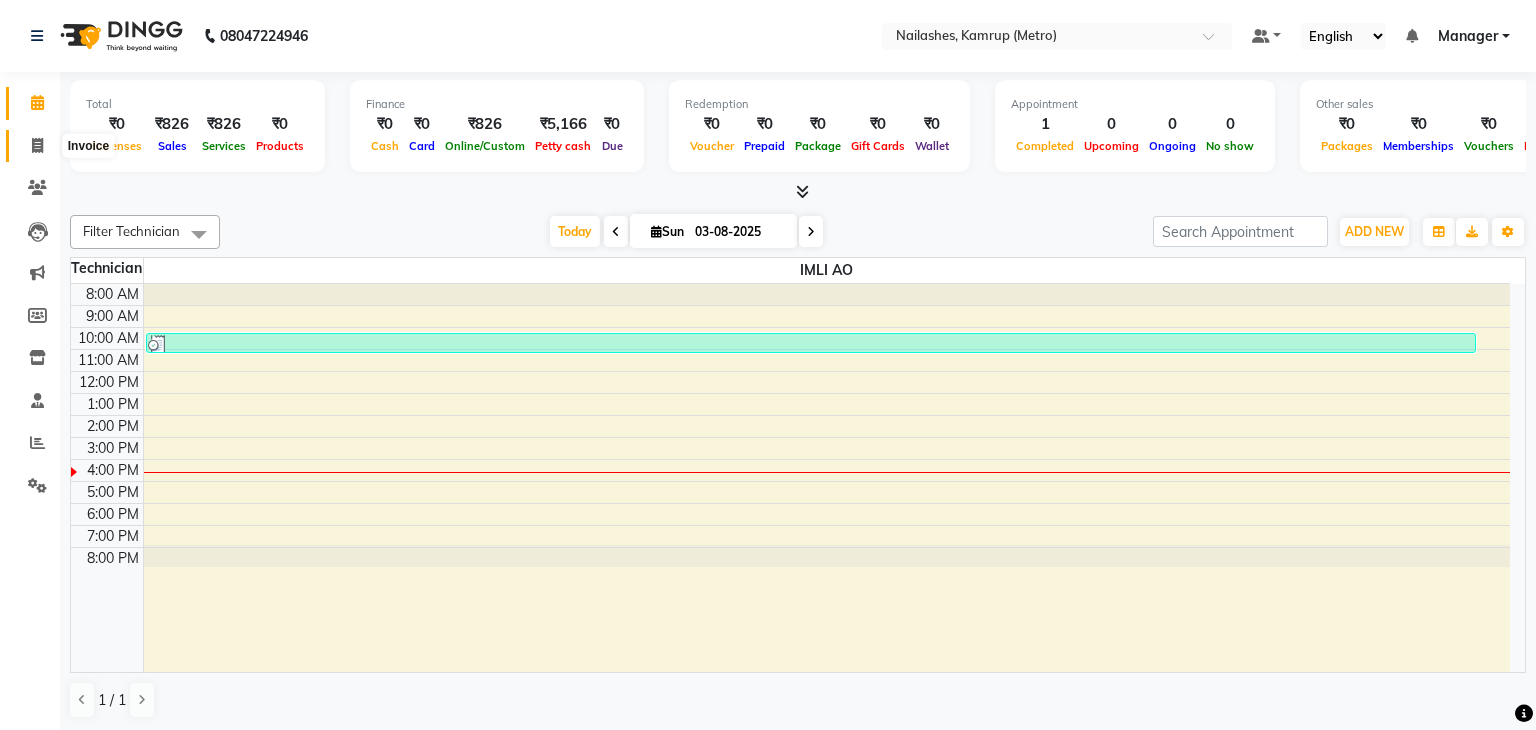 select on "service" 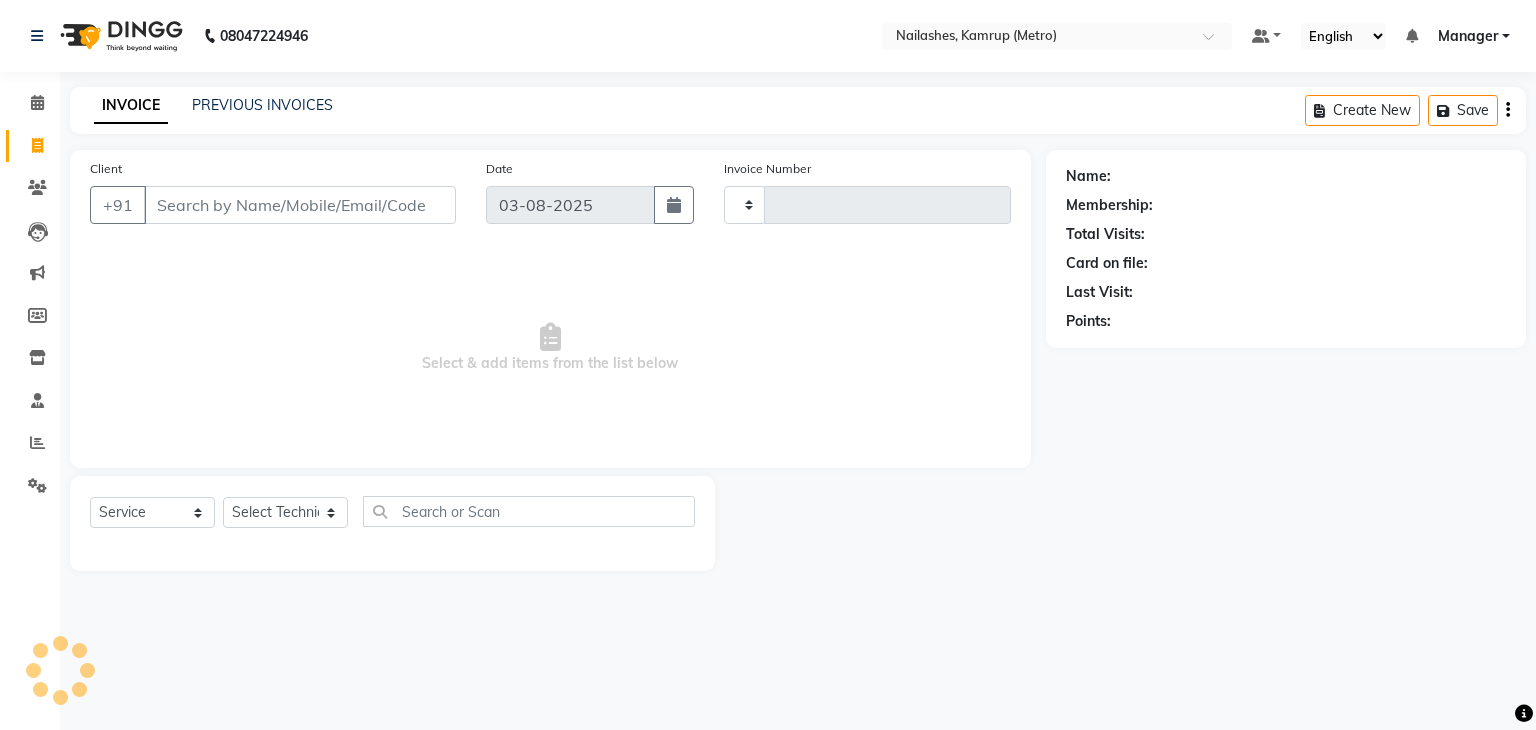 type on "0214" 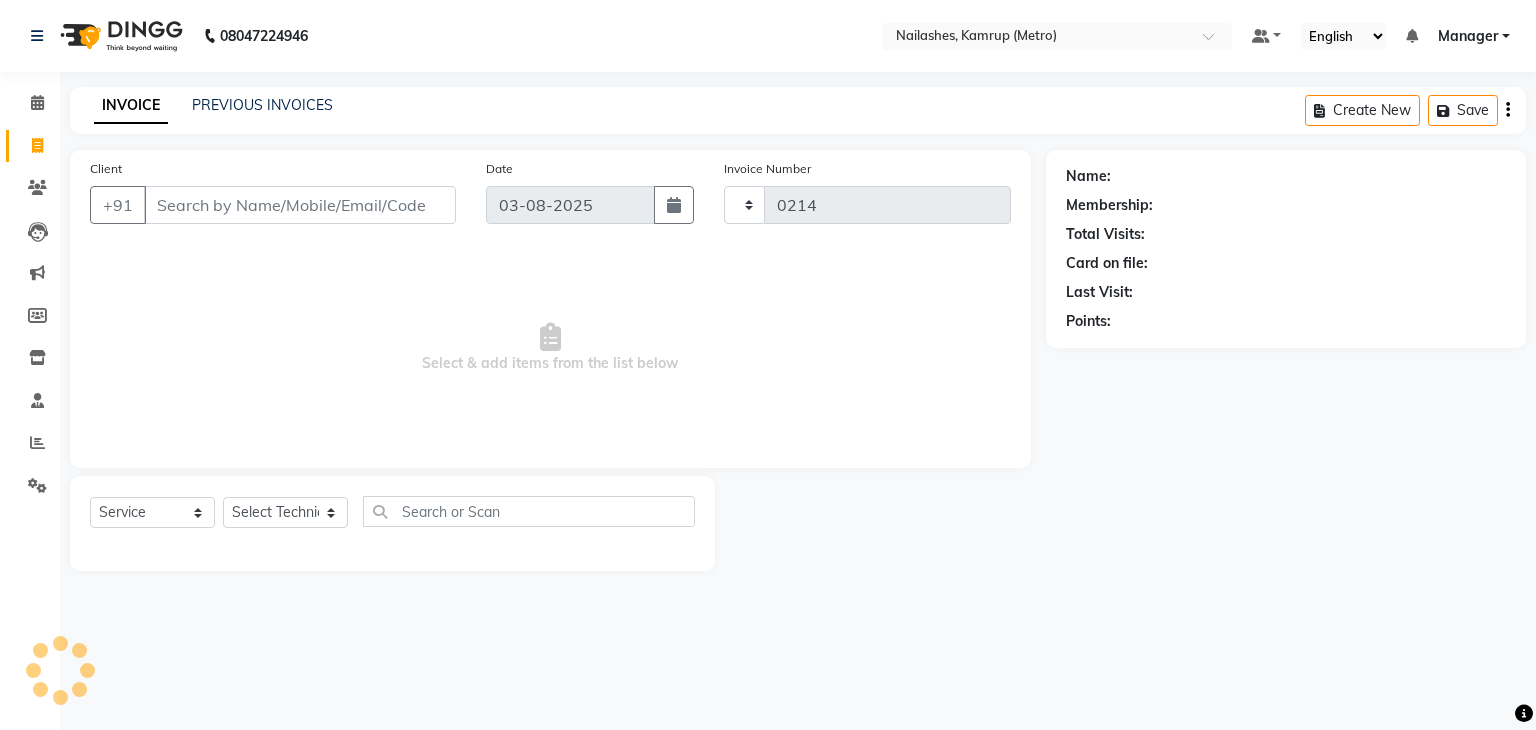select on "7190" 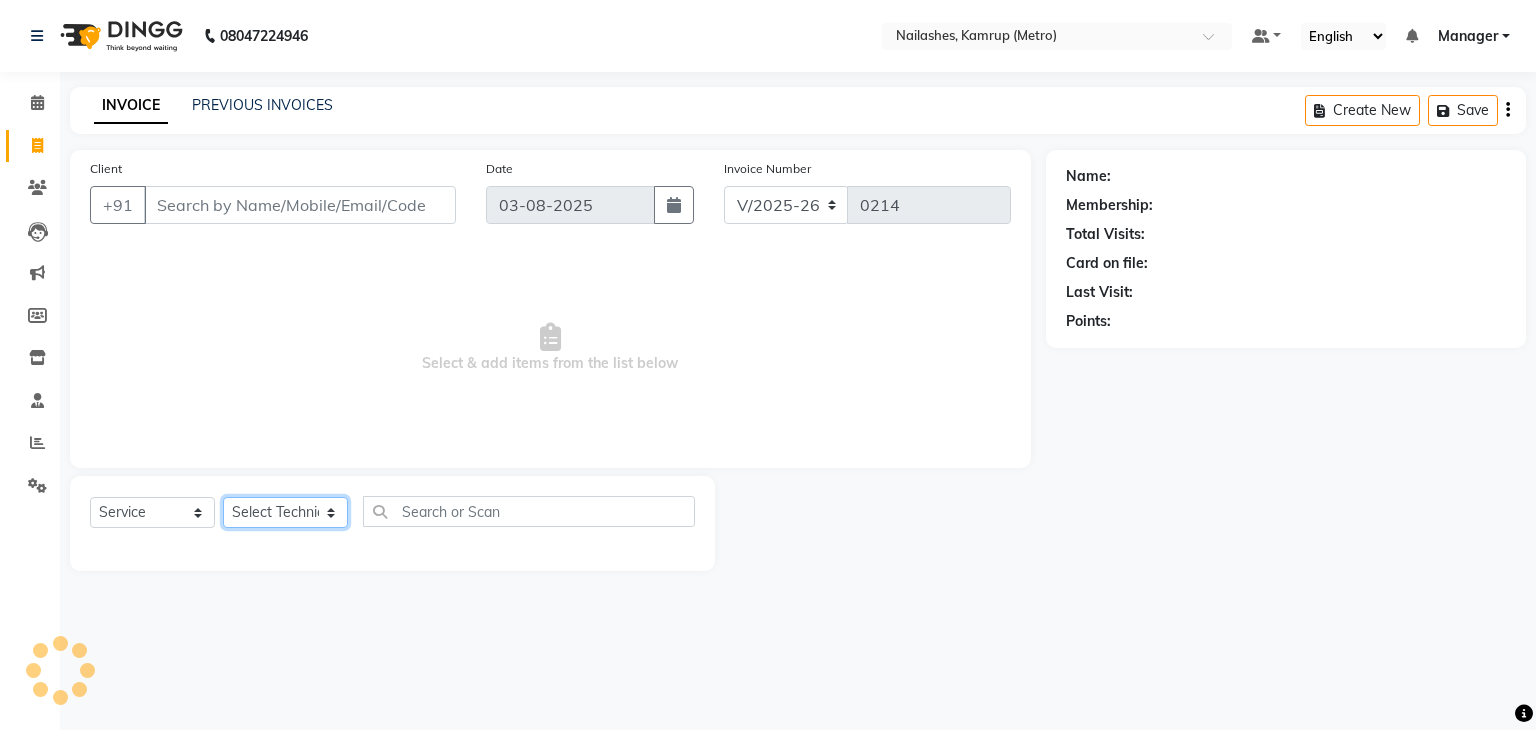 click on "Select Technician" 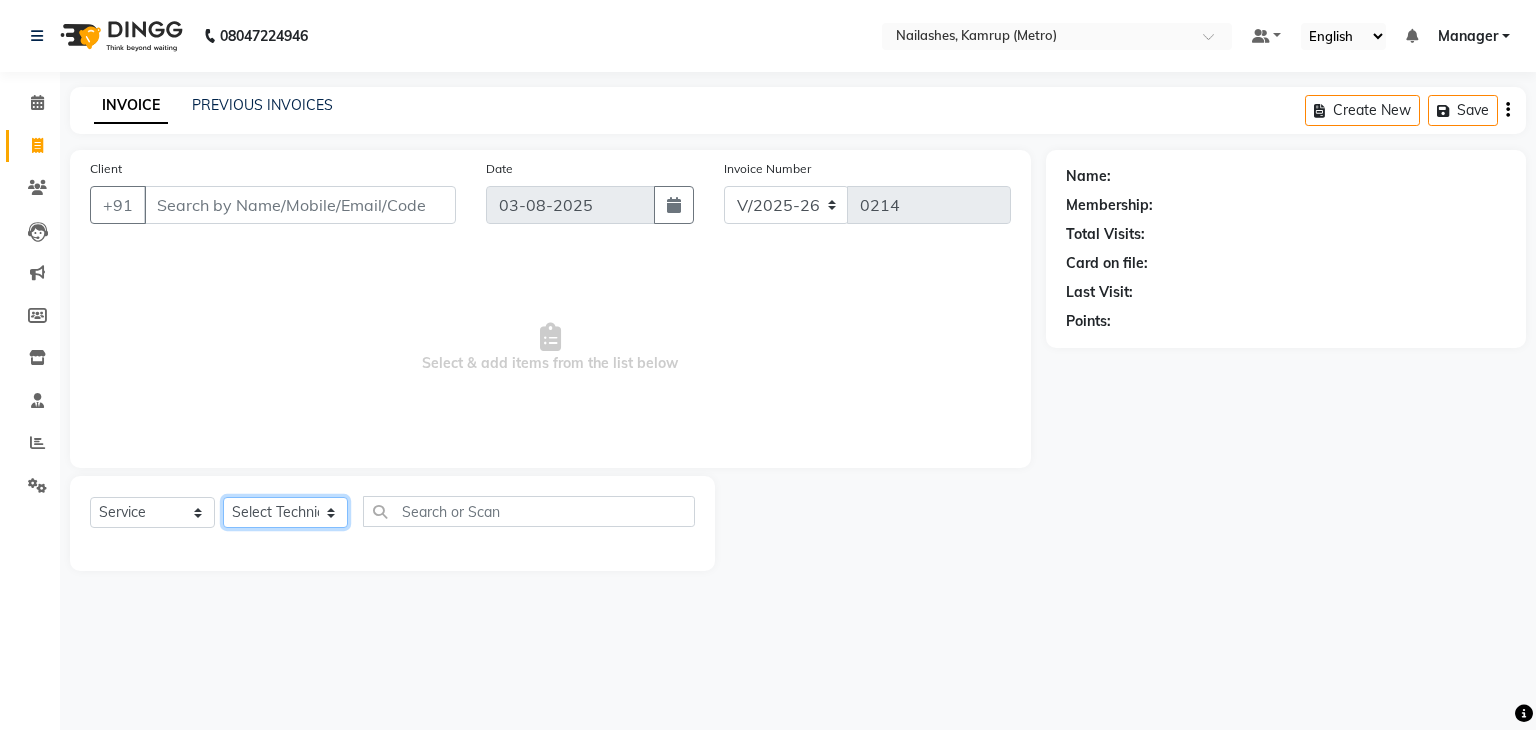 select on "62339" 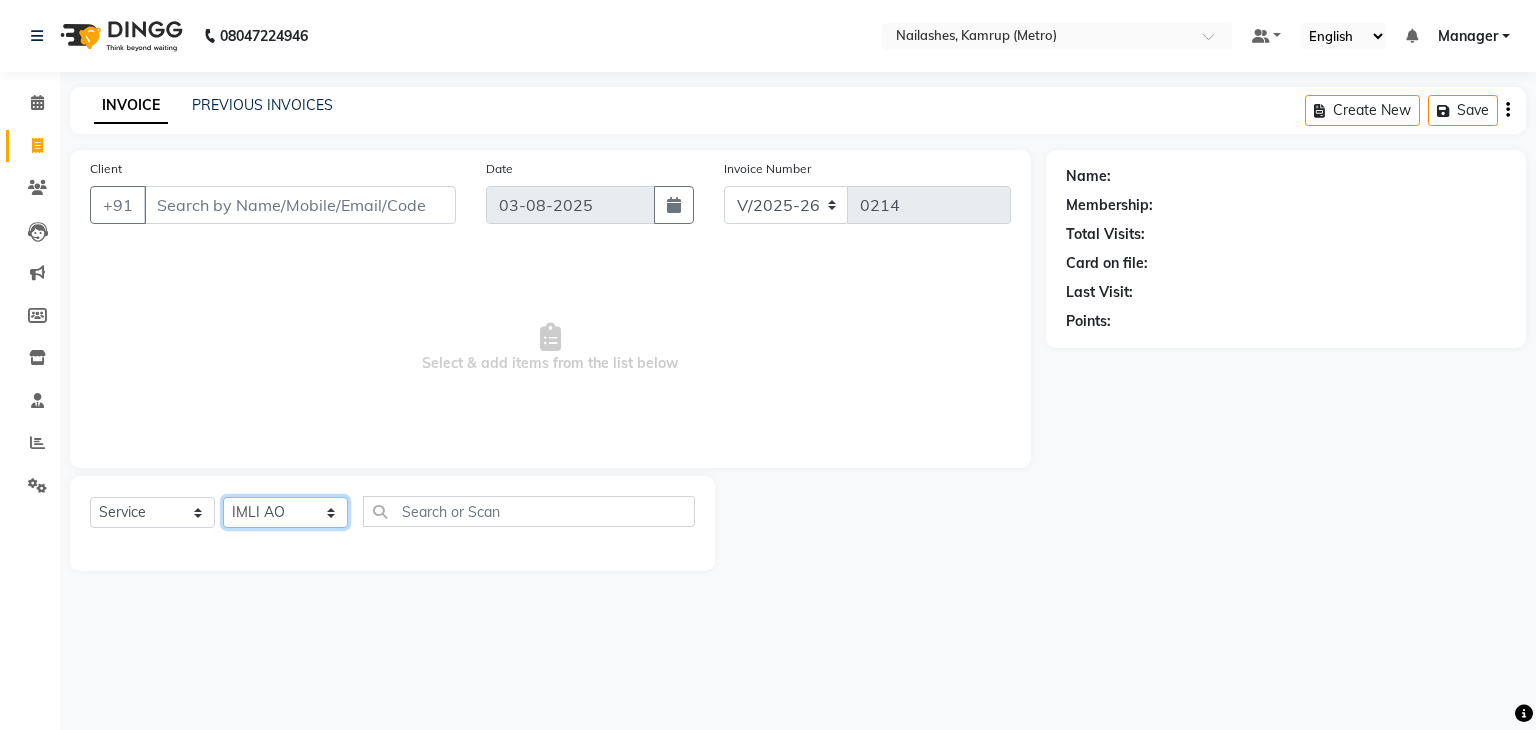 click on "Select Technician IMLI AO Manager" 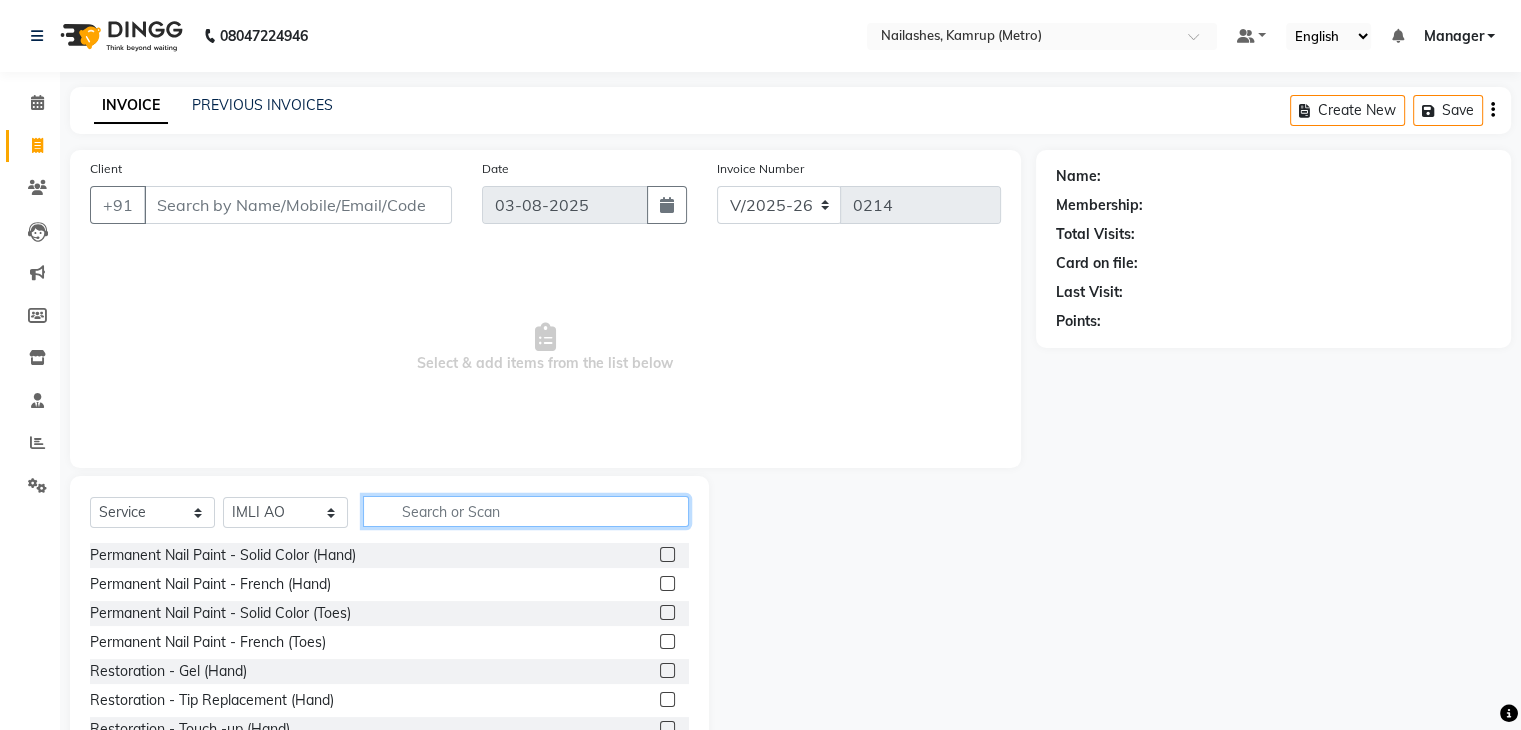 click 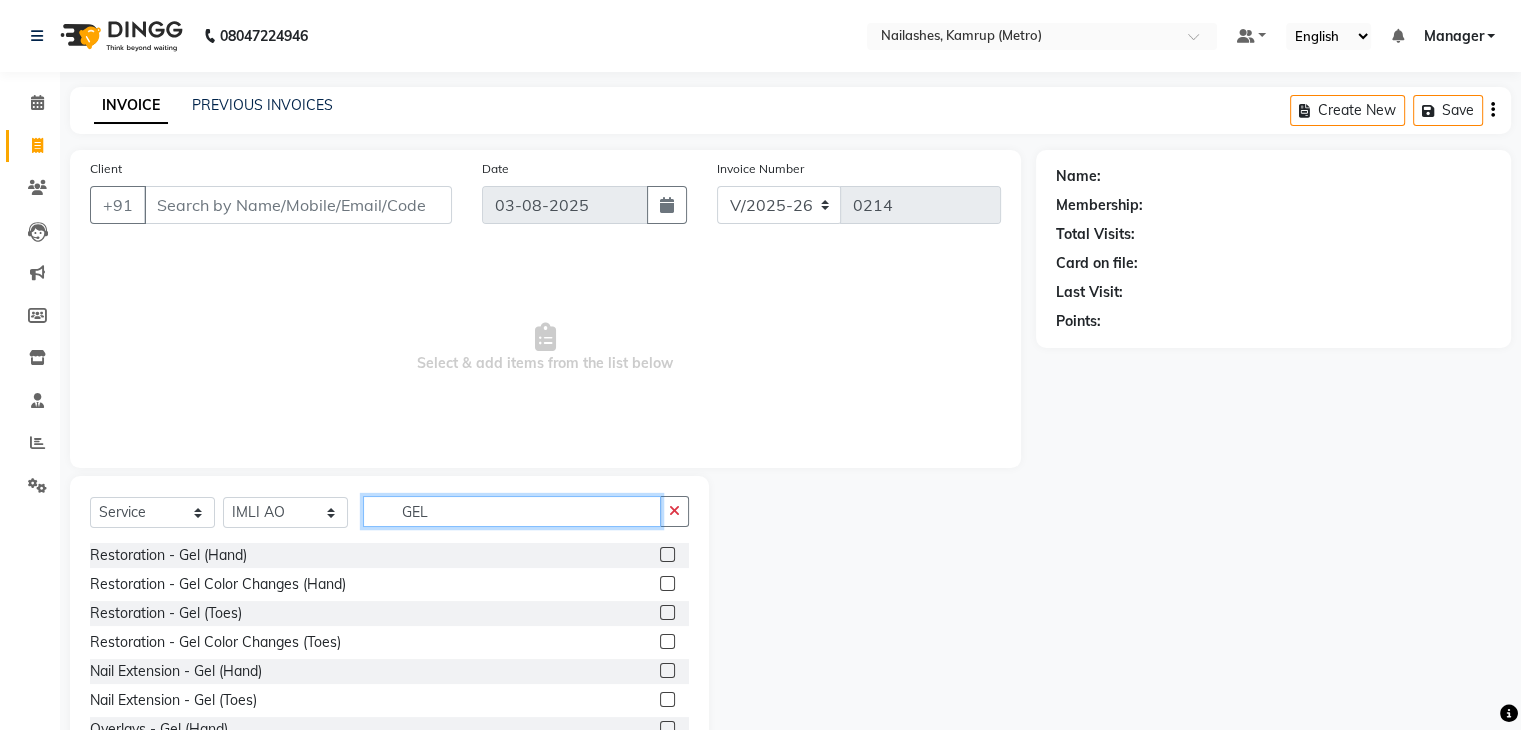 type on "GEL" 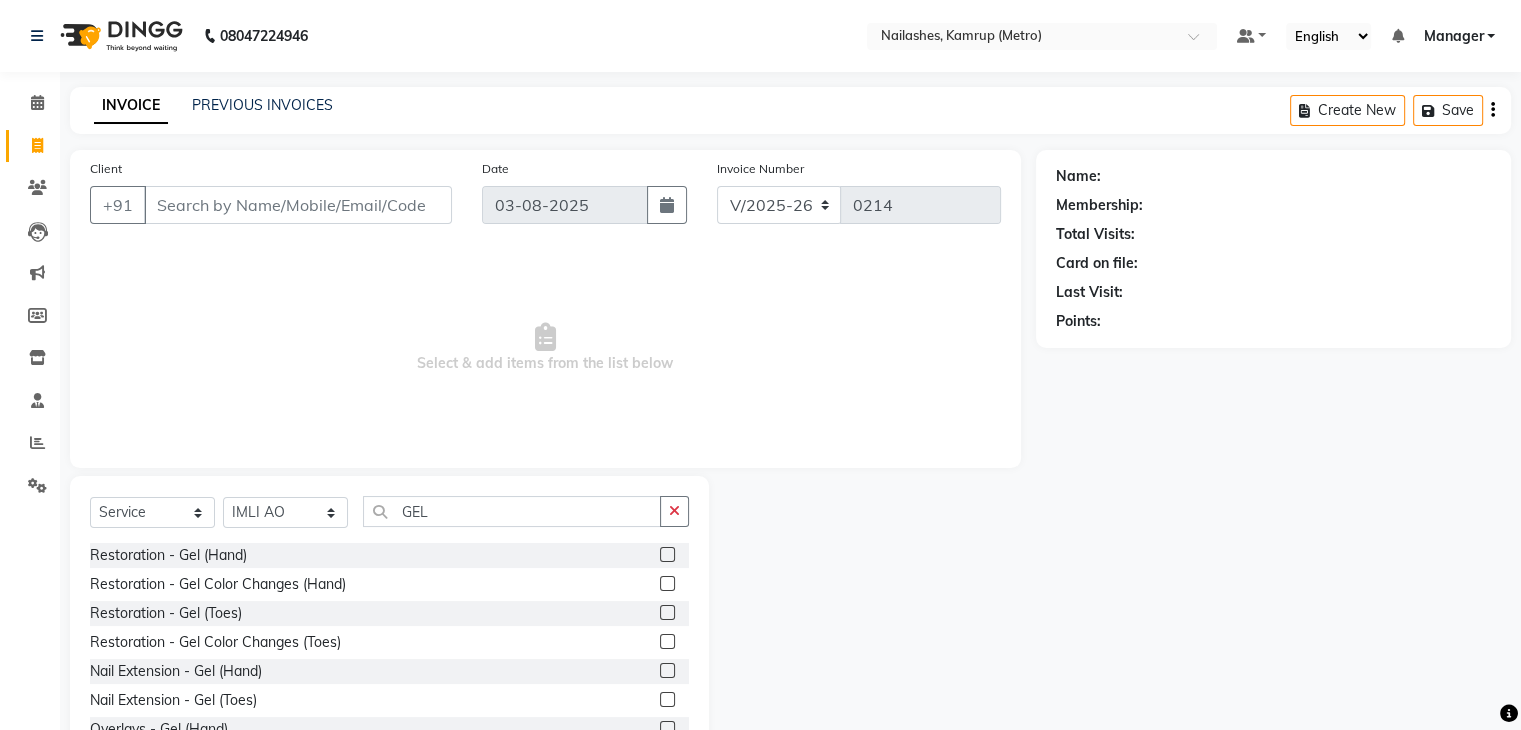 click 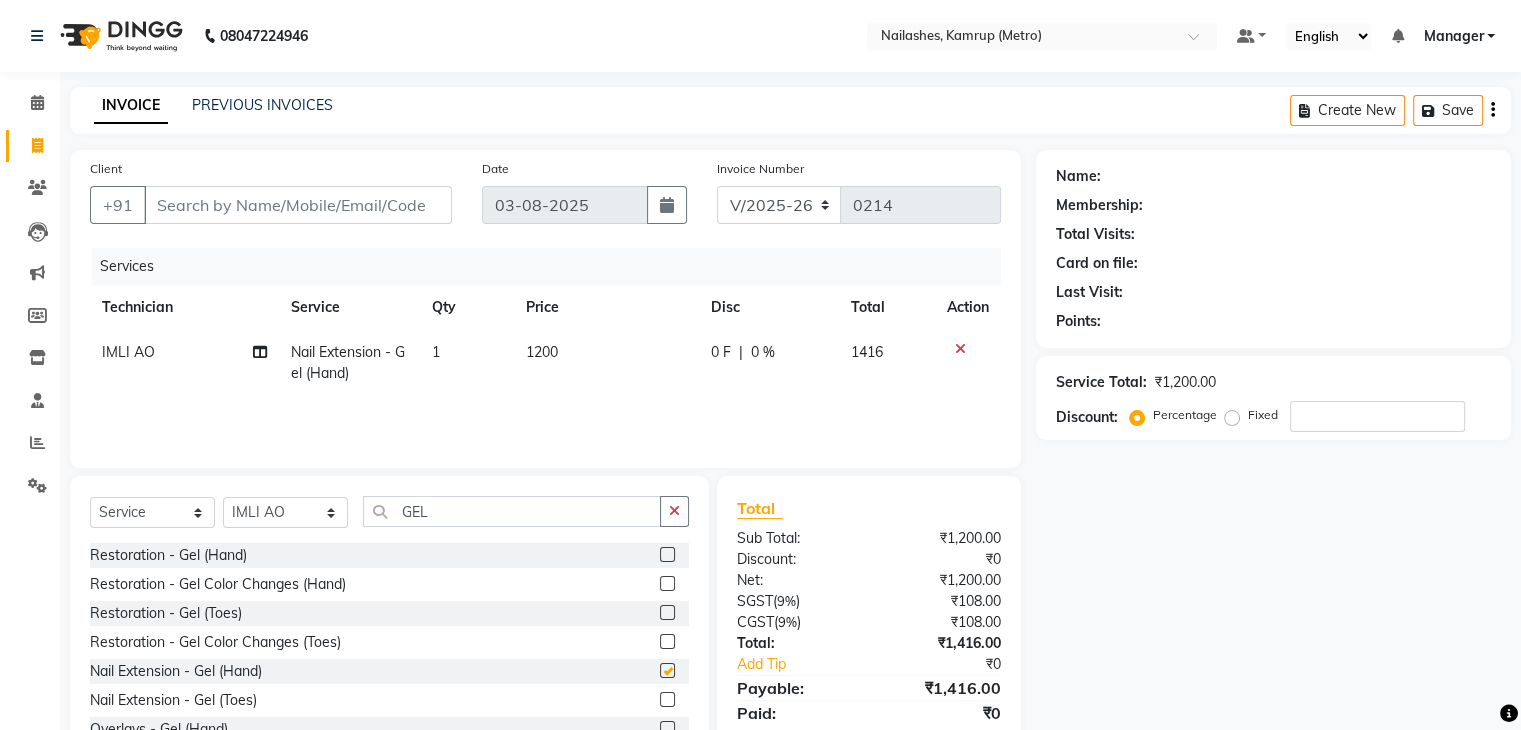 checkbox on "false" 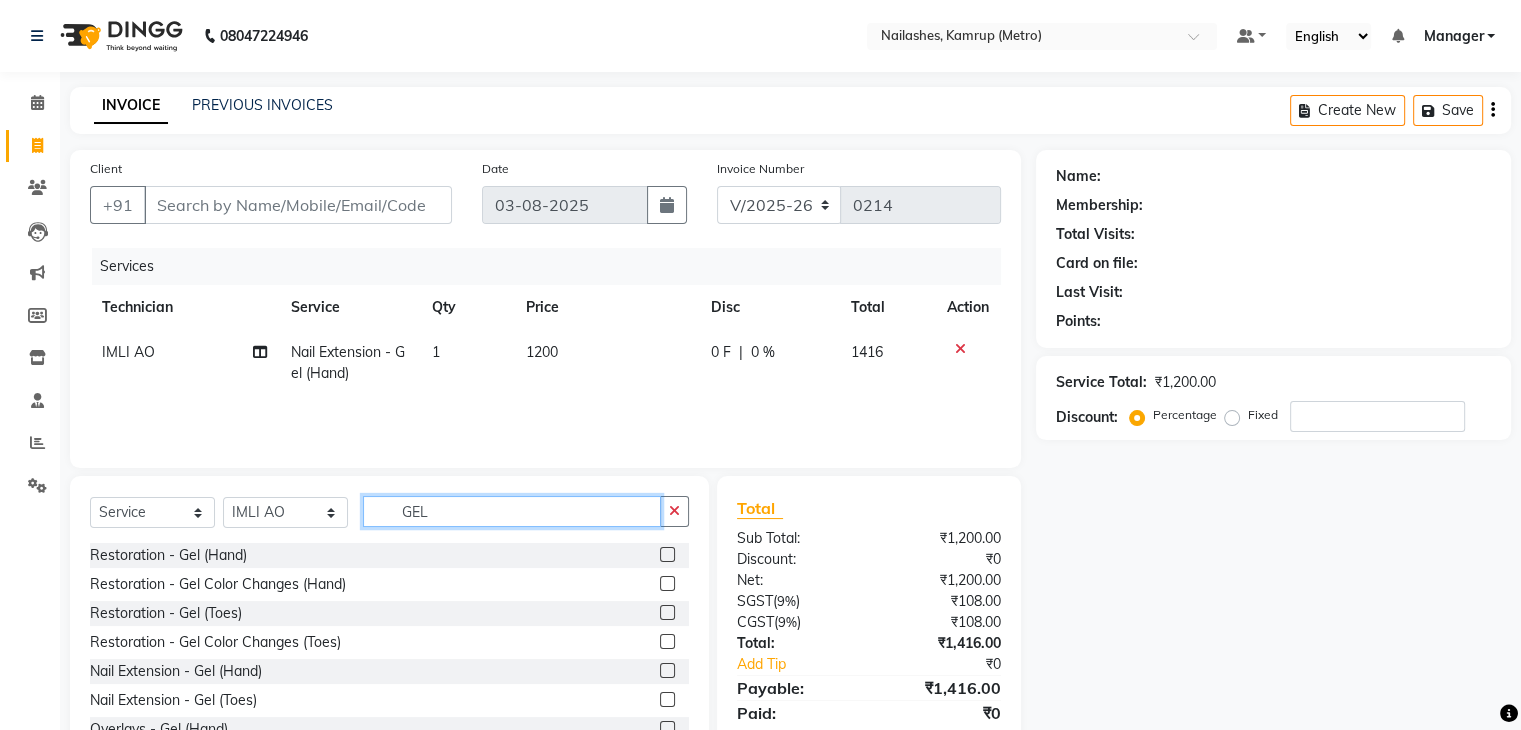 drag, startPoint x: 432, startPoint y: 514, endPoint x: 280, endPoint y: 520, distance: 152.11838 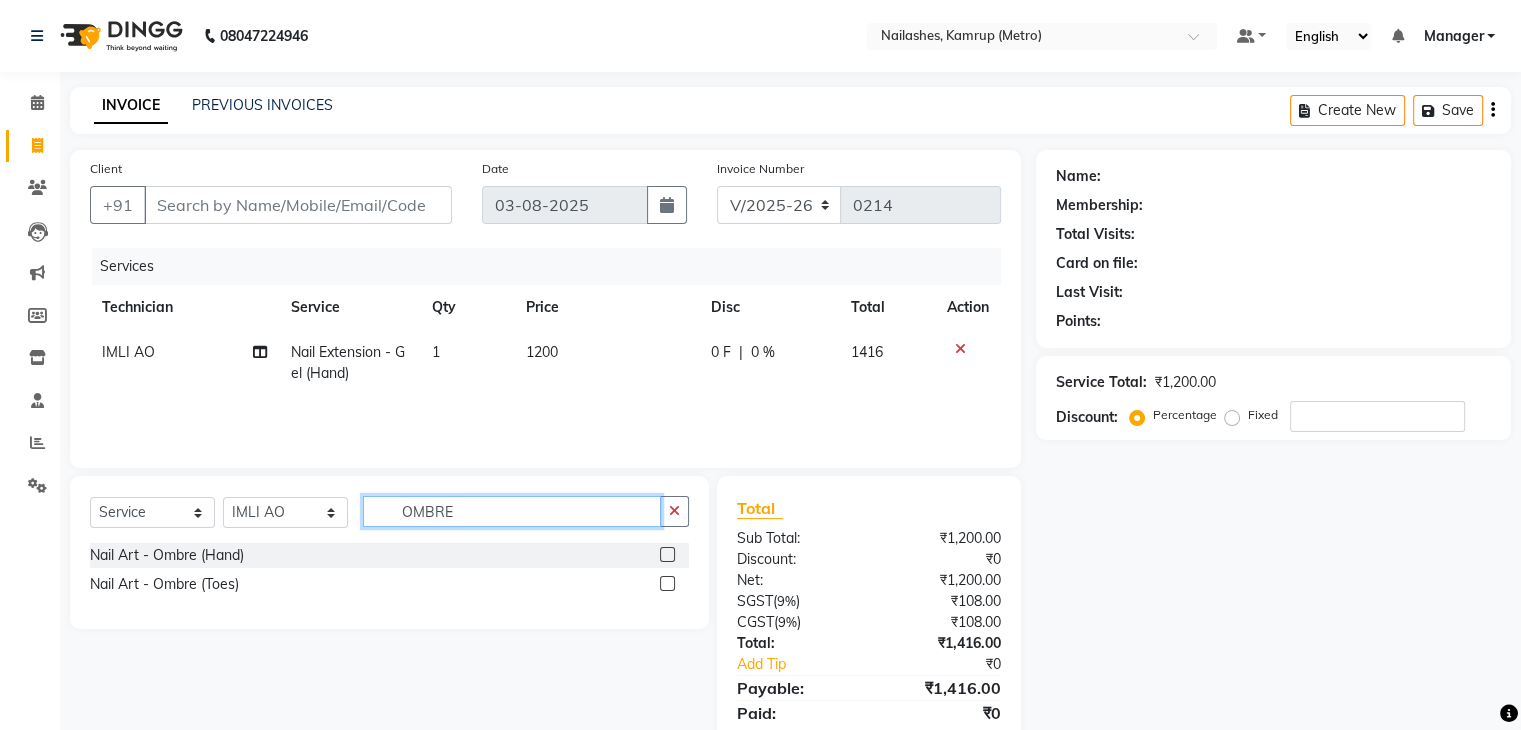 type on "OMBRE" 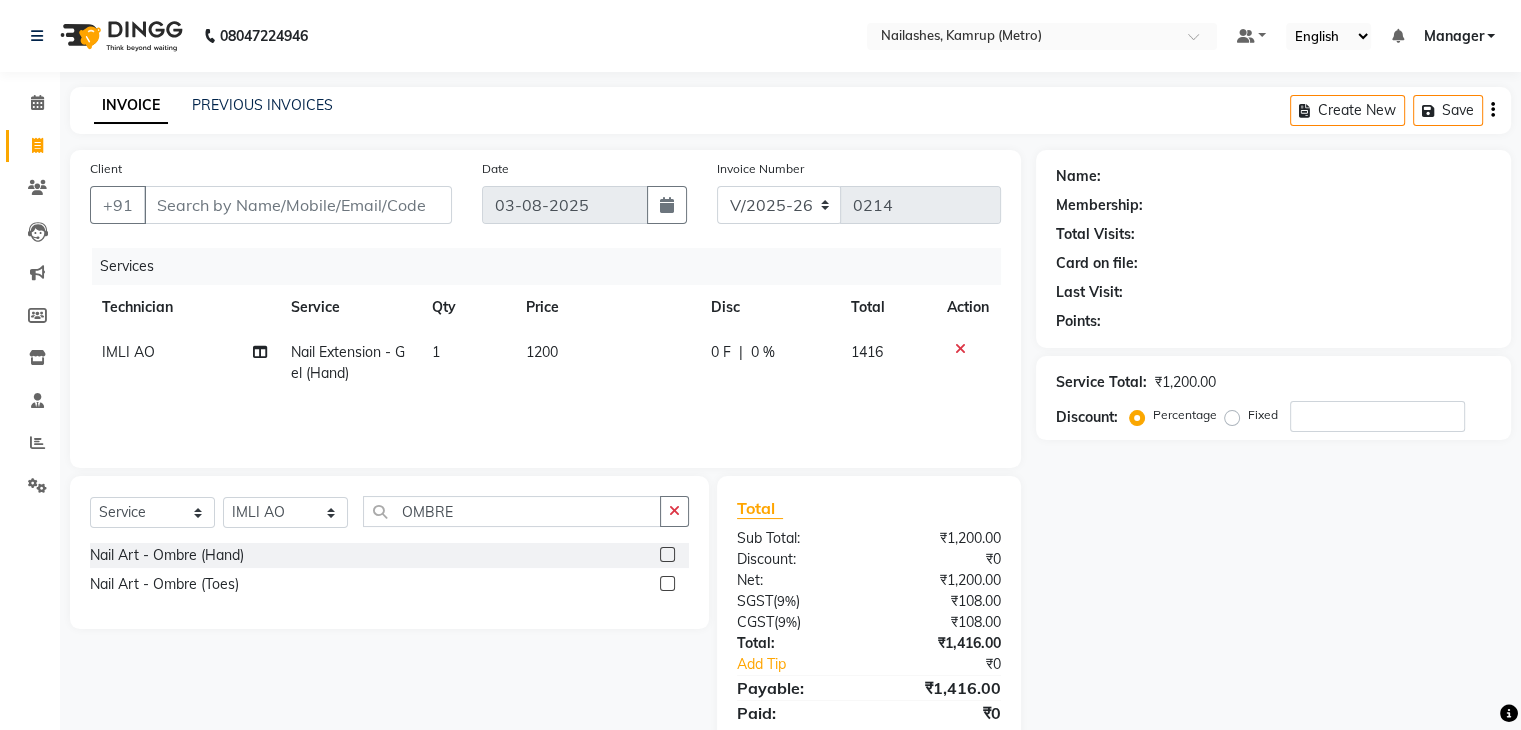 click 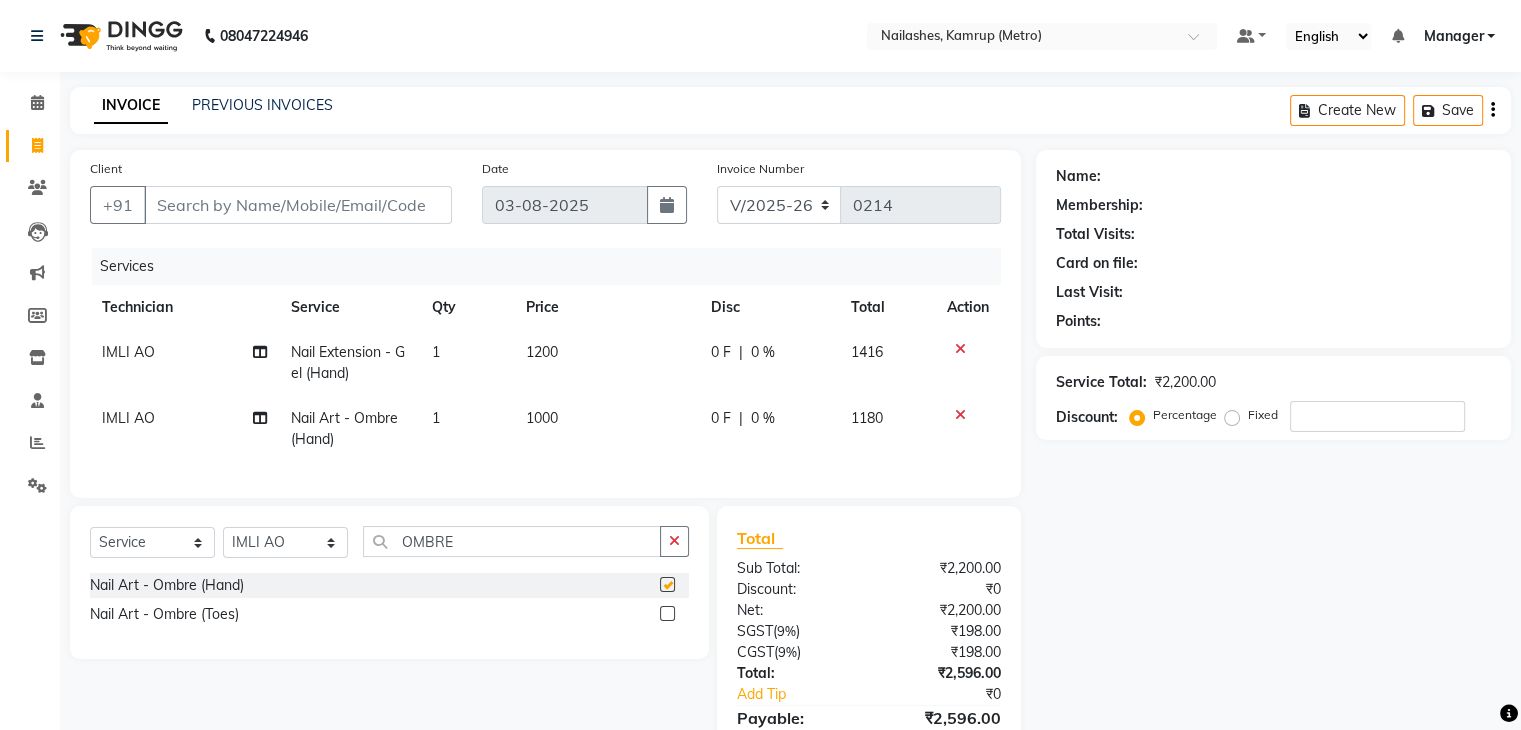 checkbox on "false" 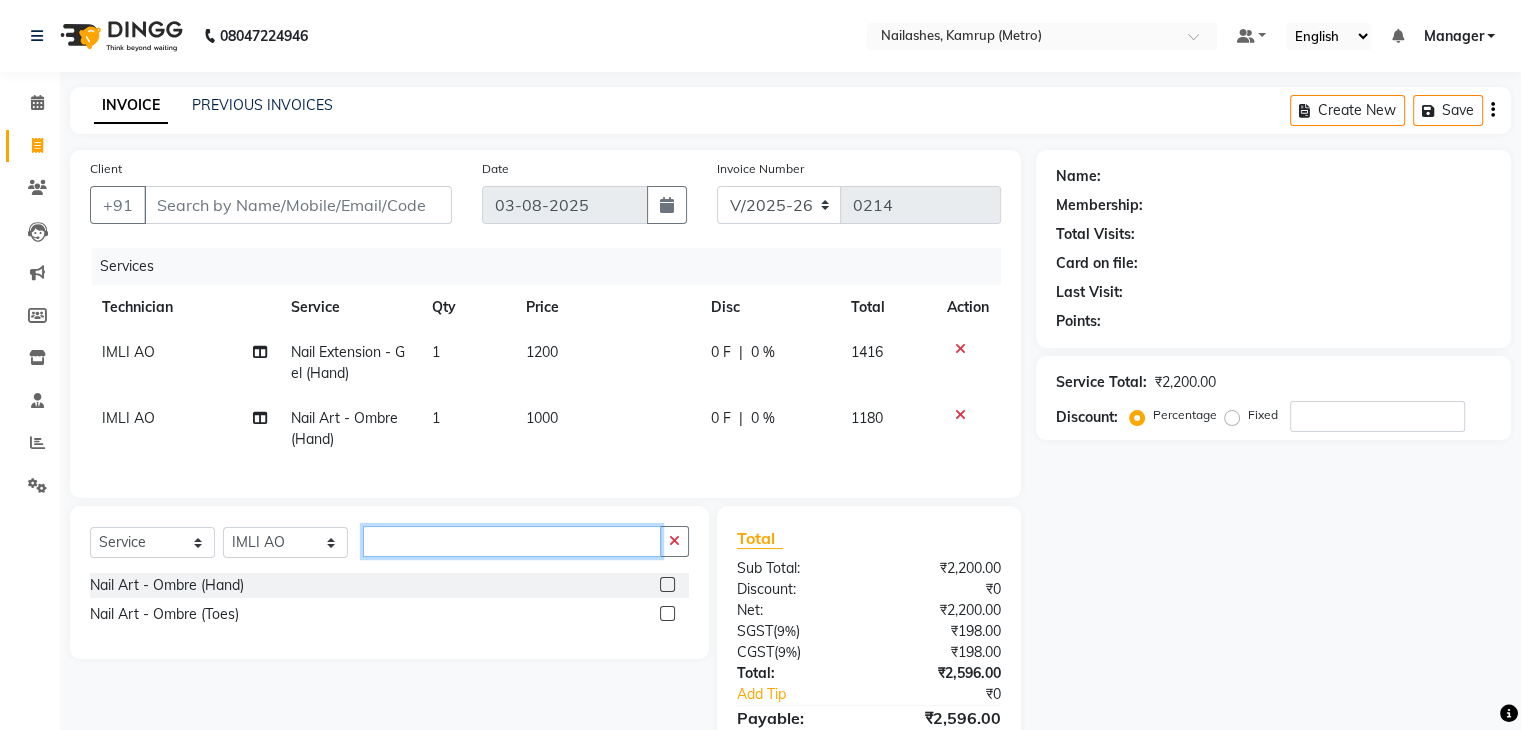drag, startPoint x: 411, startPoint y: 565, endPoint x: 83, endPoint y: 587, distance: 328.73697 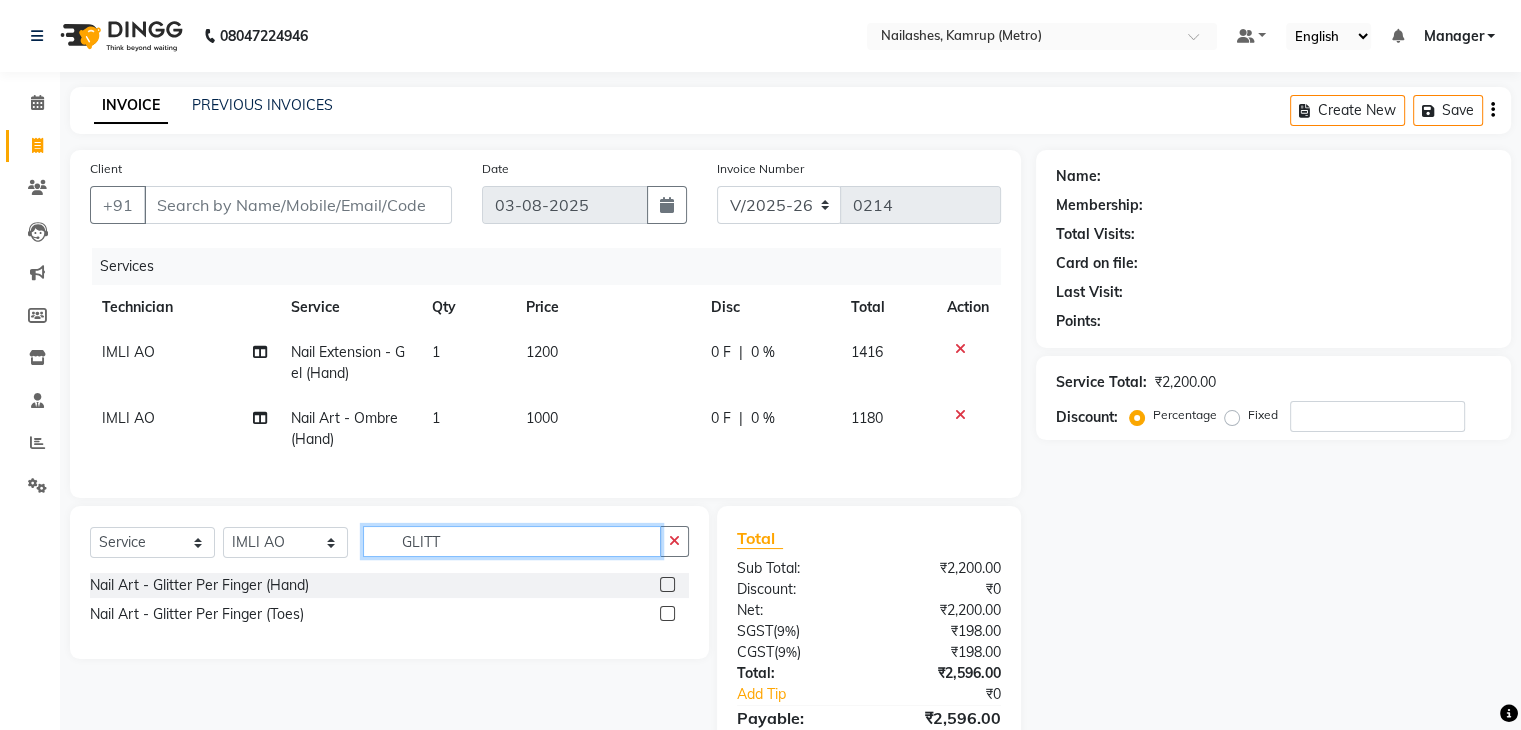 type on "GLITT" 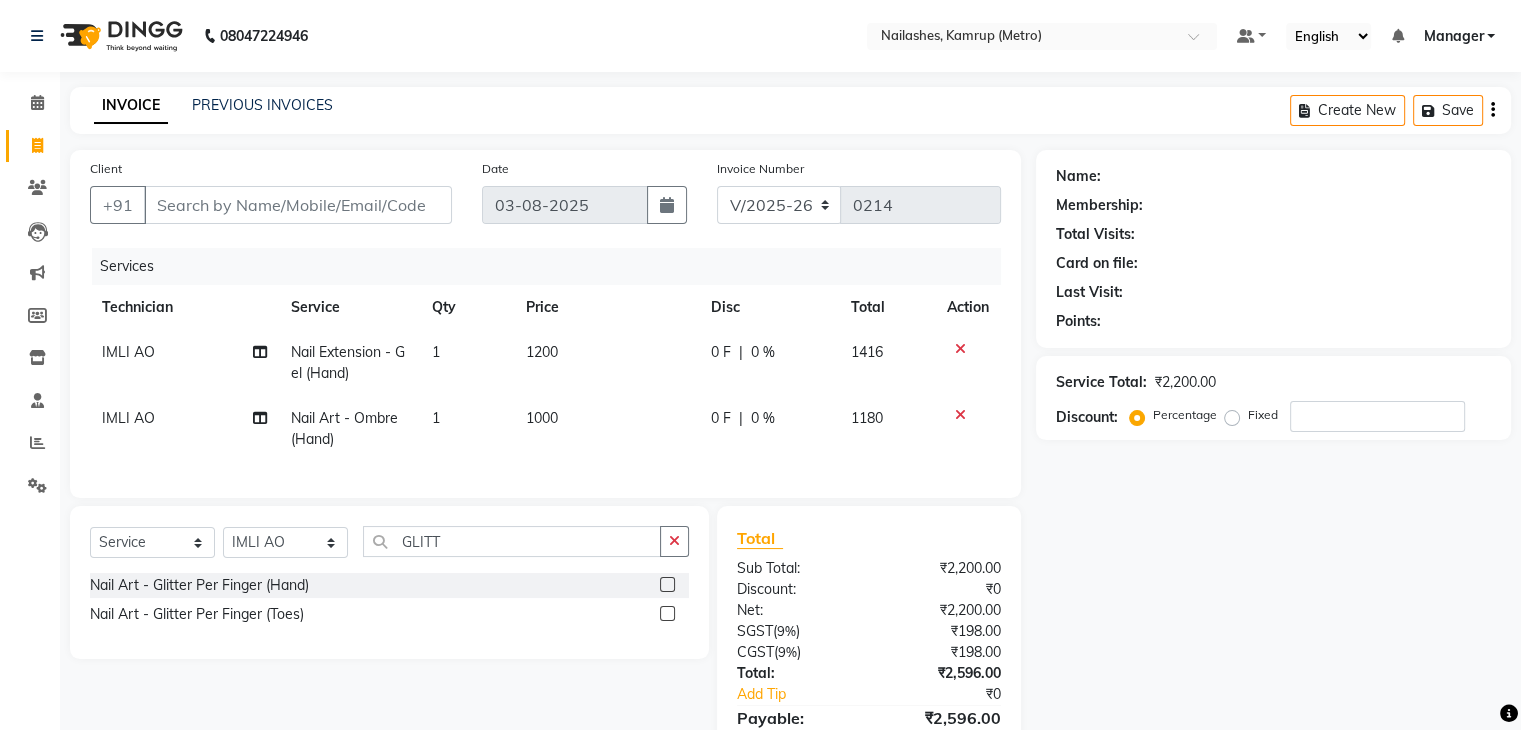 click 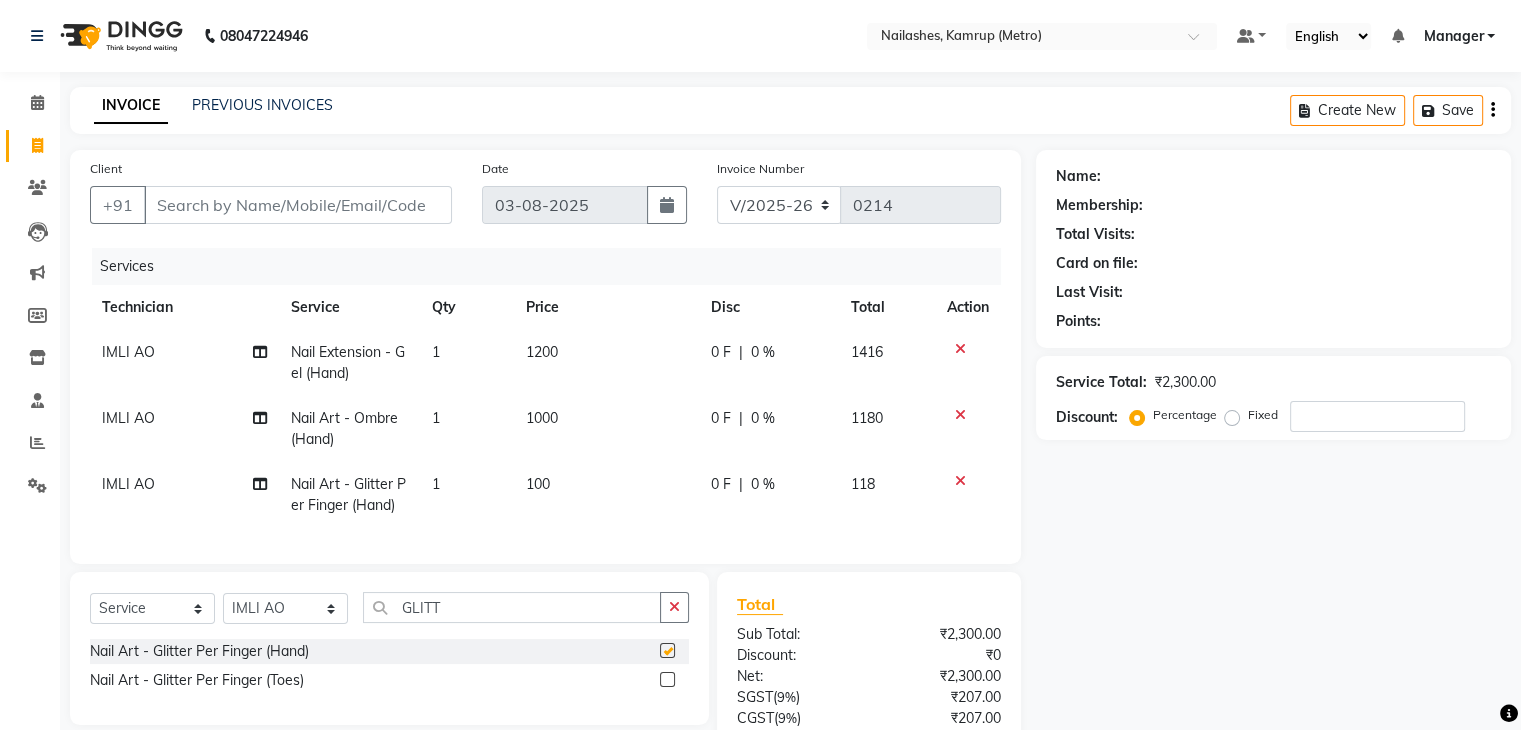 checkbox on "false" 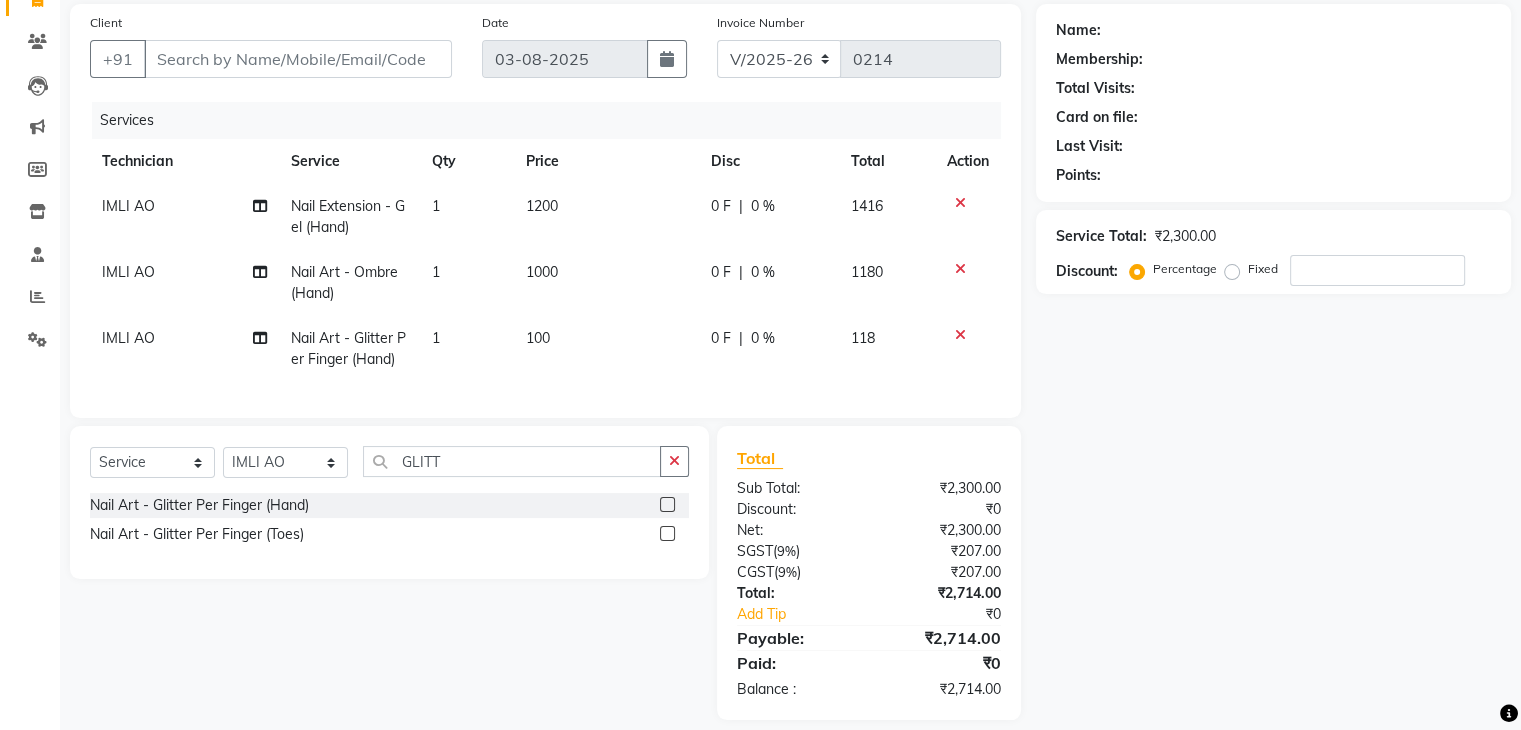 scroll, scrollTop: 182, scrollLeft: 0, axis: vertical 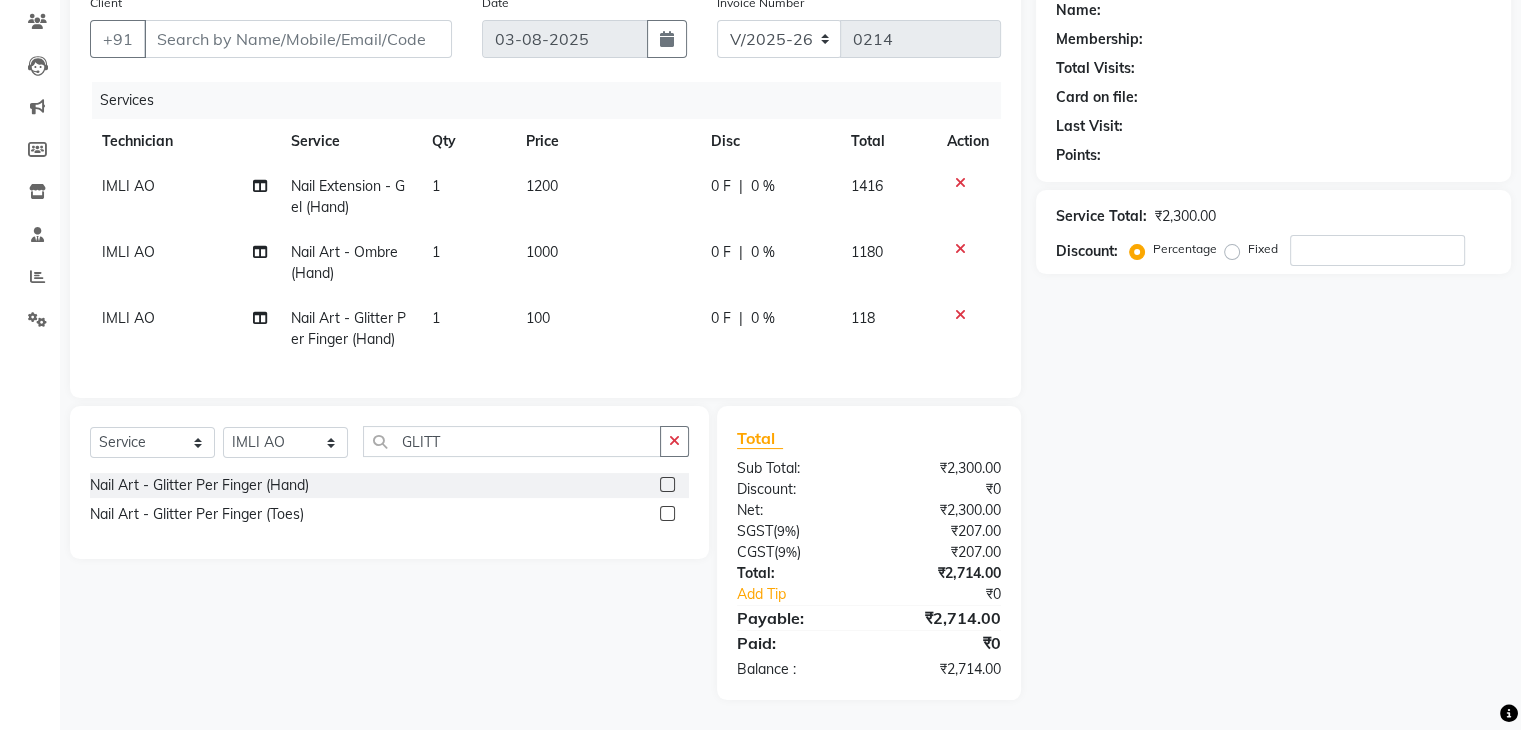 click on "1" 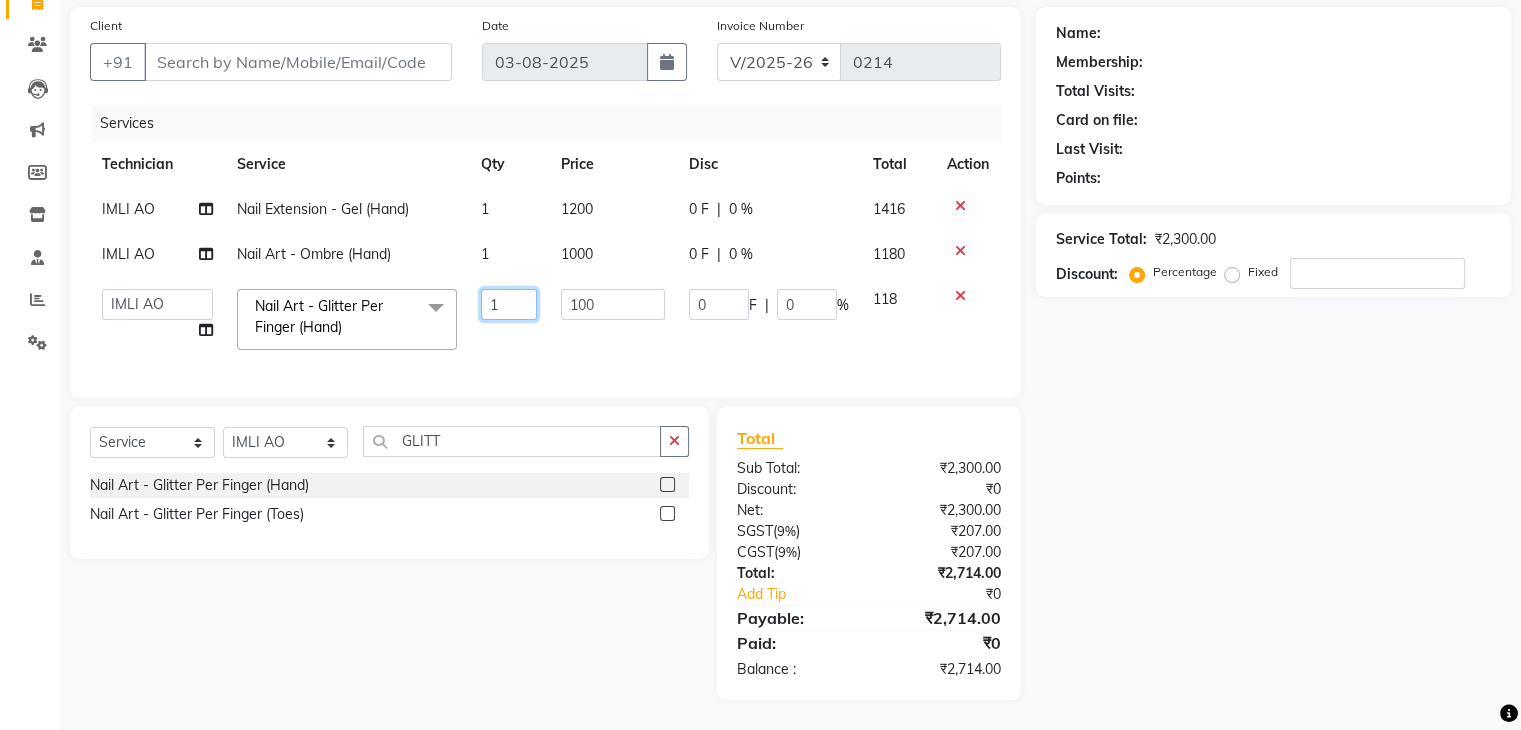 click on "1" 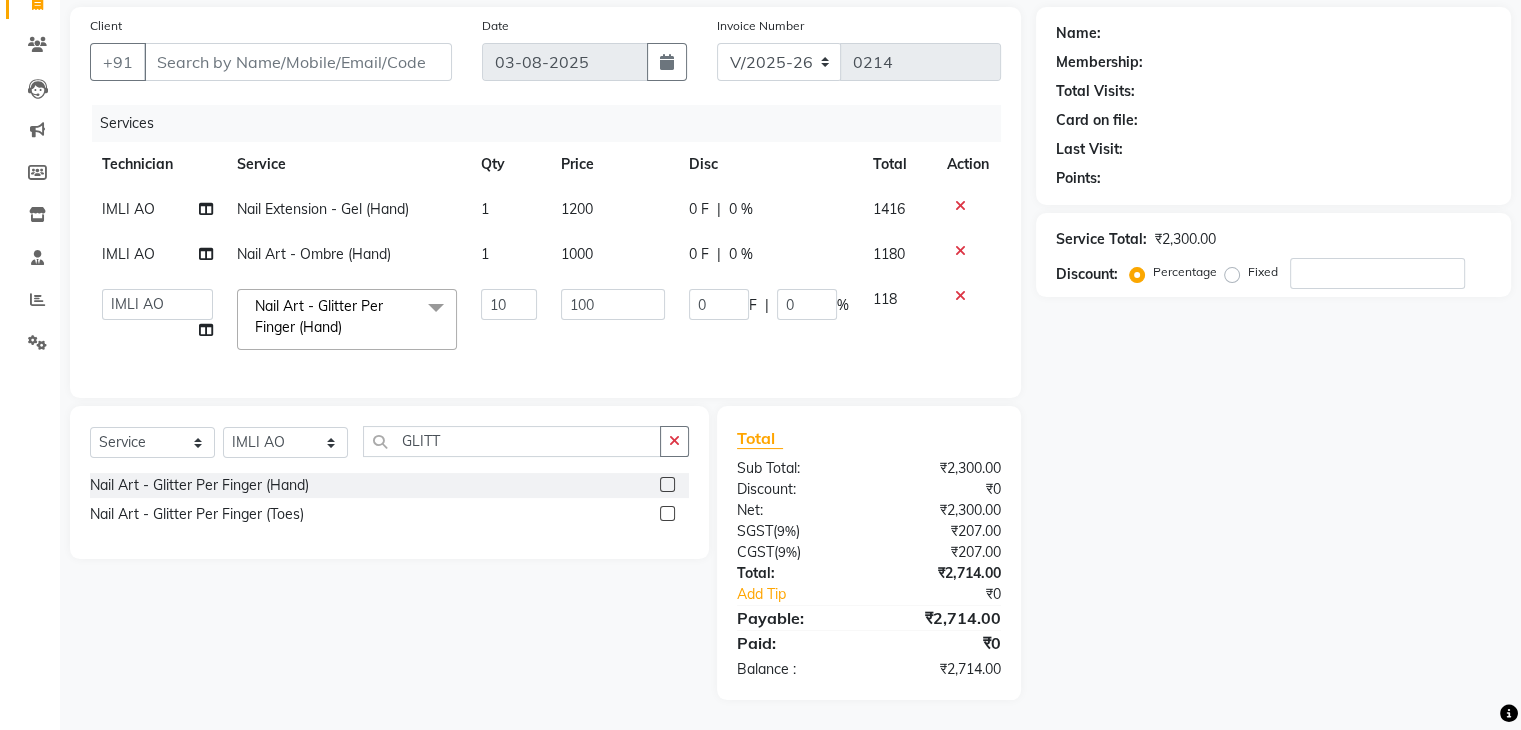 click on "IMLI AO Manager Nail Art - Glitter Per Finger (Hand) Permanent Nail Paint - Solid Color (Hand) Permanent Nail Paint - French (Hand) Permanent Nail Paint - Solid Color (Toes) Permanent Nail Paint - French (Toes) Restoration - Gel (Hand) Restoration - Tip Replacement (Hand) Restoration - Touch -up (Hand) Restoration - Gel Color Changes (Hand) Restoration - Removal of Extension (Hand) Restoration - Removal of Nail Paint (Hand) Restoration - Gel (Toes) Restoration - Tip Replacement (Toes) Restoration - Touch -up (Toes) Restoration - Gel Color Changes (Toes) Restoration - Removal of Extension (Toes) Restoration - Removal of Nail Paint (Toes) Pedicure - Classic Pedicure - Deluxe Pedicure - Premium Pedicure - Platinum Manicure - Classic Manicure - Deluxe Manicure - Premium Eyelash Refil - Classic Eyelash Refil - Hybrid Eyelash Refil - Volume Eyelash Refil - Mega Volume Eyelash Refil - Lash Removal Hydra - One Session Hydra - Set of 3 Sessions Nail Extension - Gel (Hand) Nail Extension - Acrylic (Hand) 0" 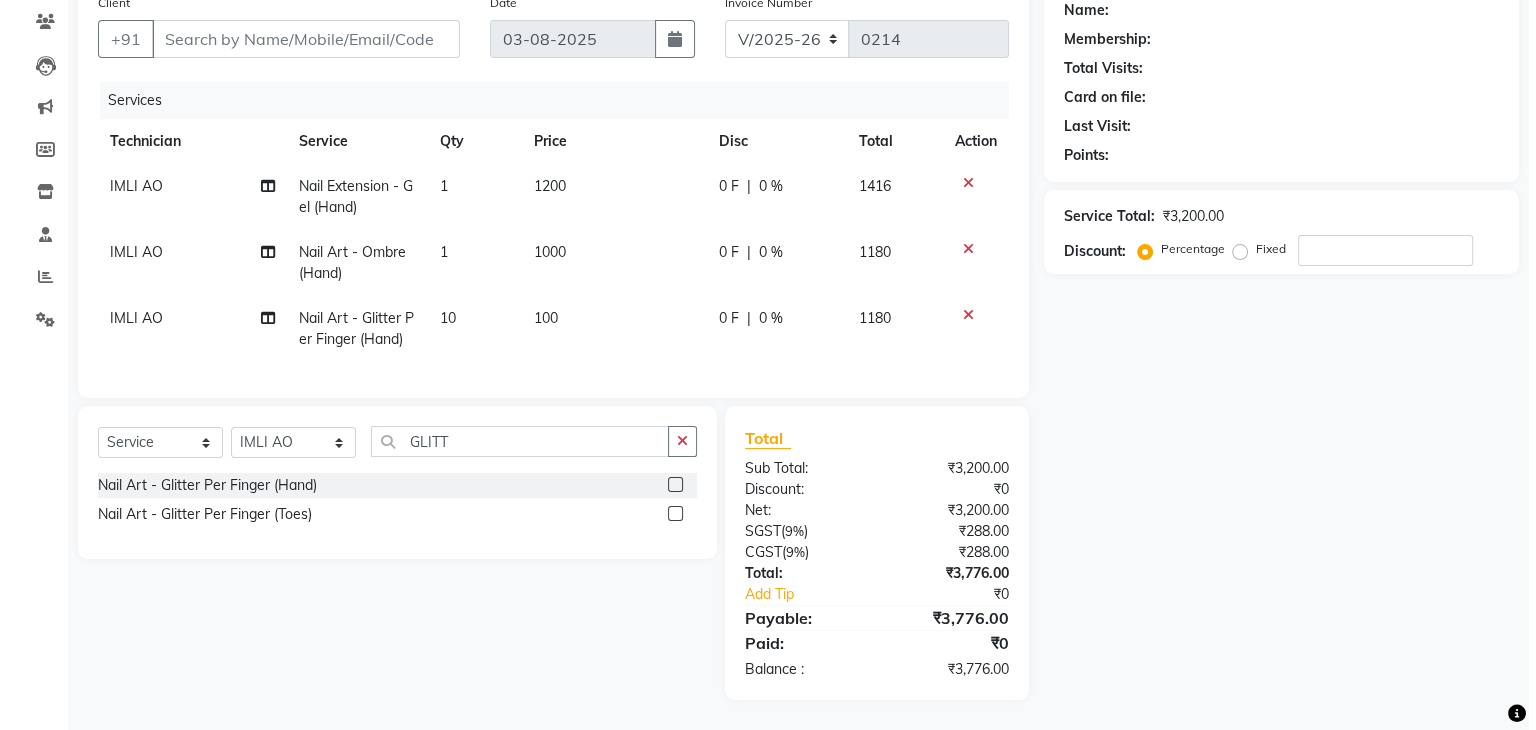 scroll, scrollTop: 0, scrollLeft: 0, axis: both 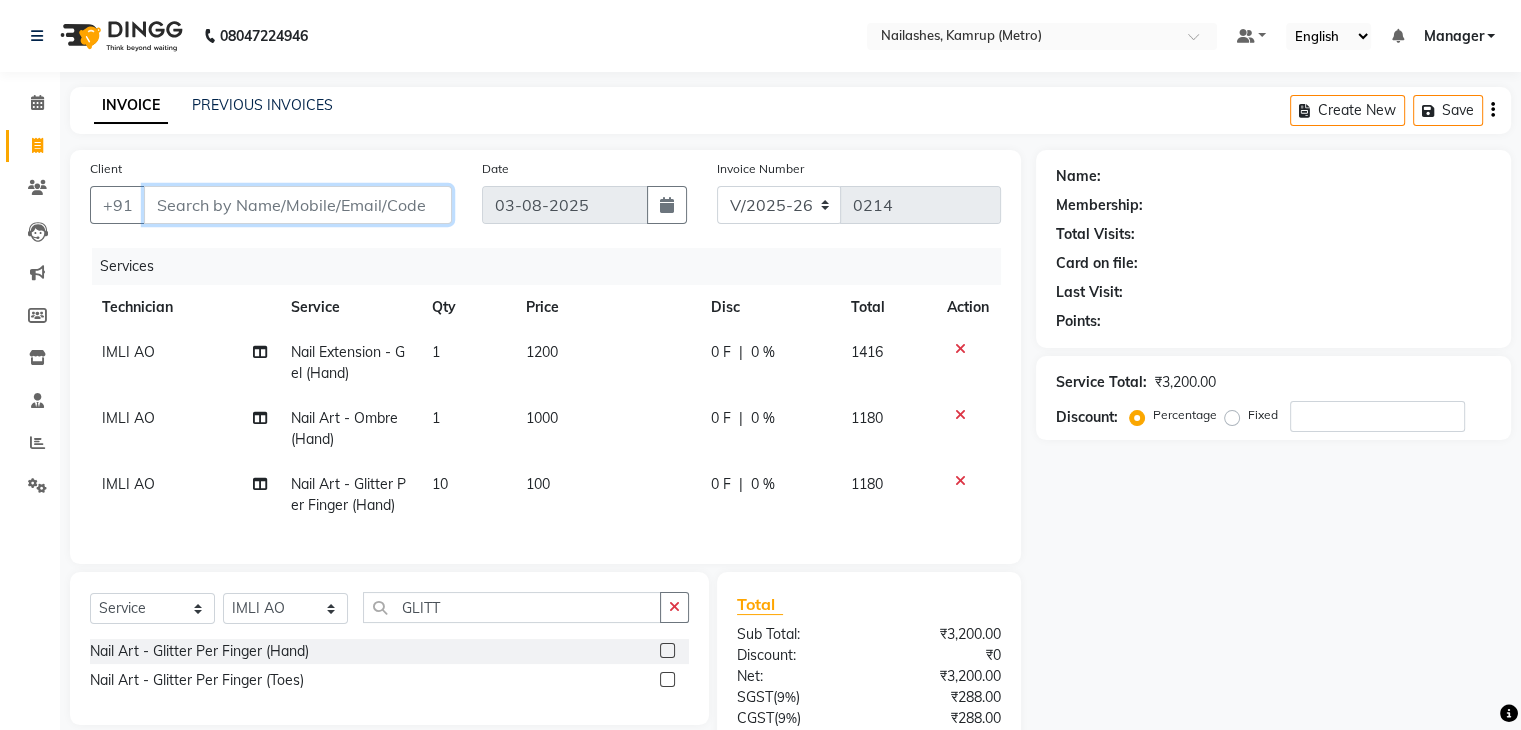 click on "Client" at bounding box center (298, 205) 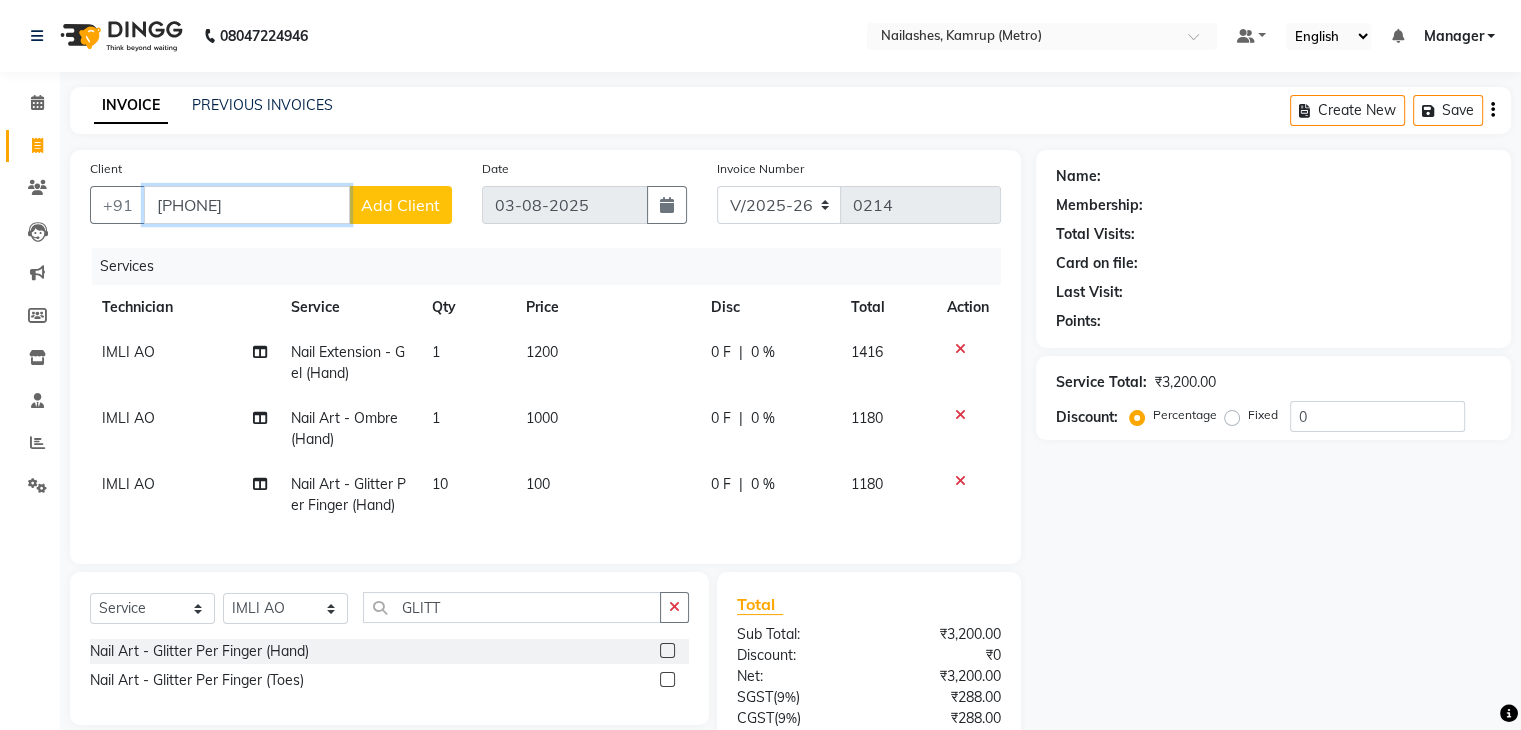 type on "[PHONE]" 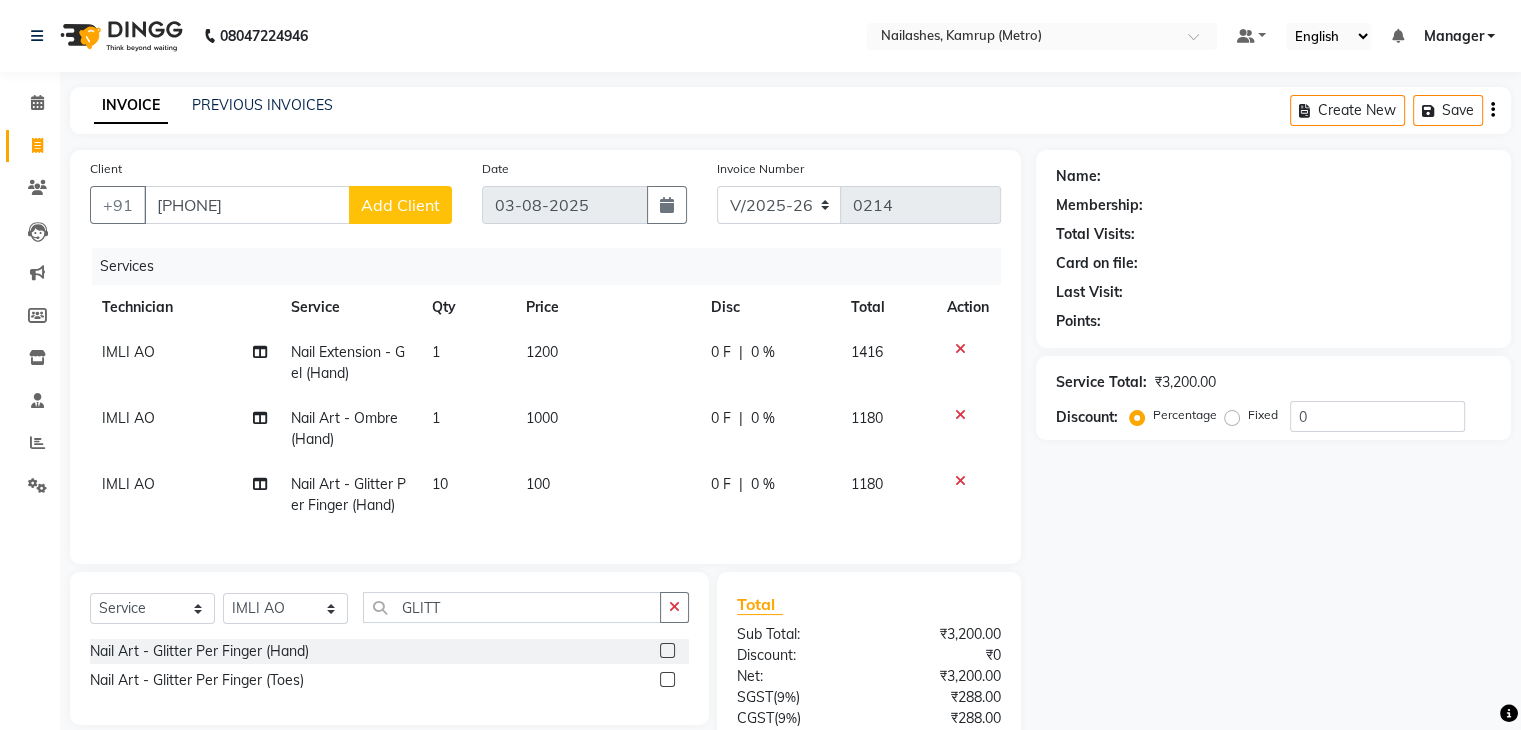 click on "Add Client" 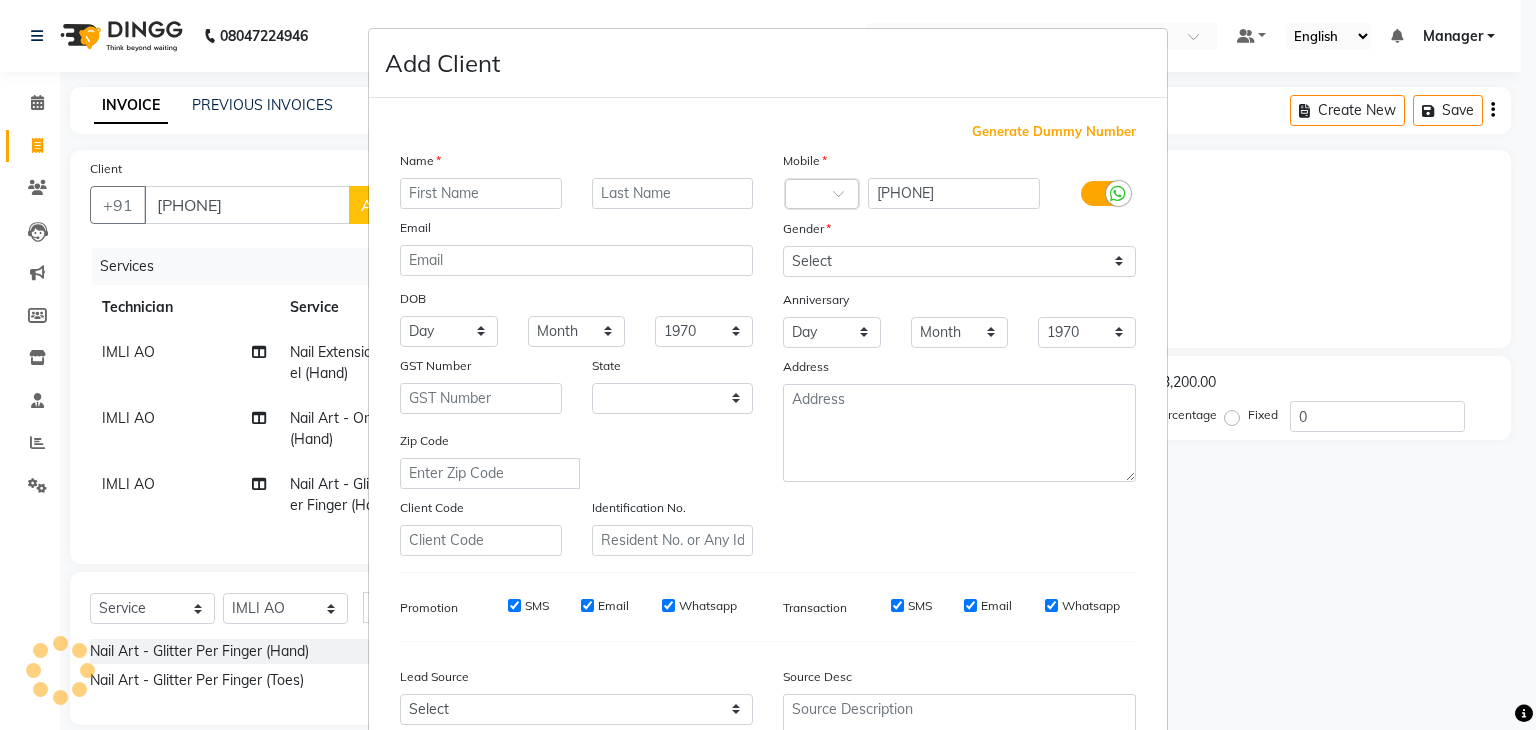 select on "21" 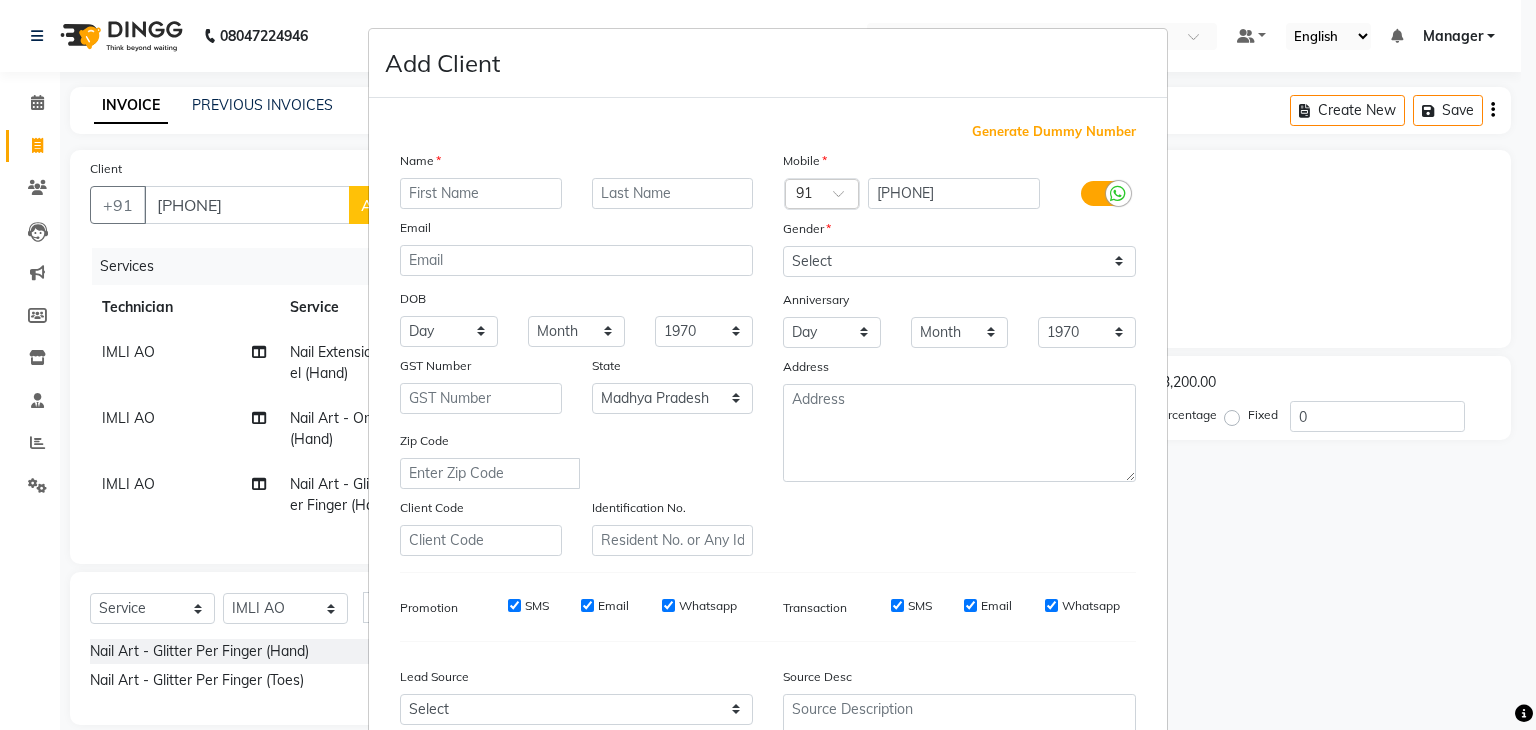 click at bounding box center [481, 193] 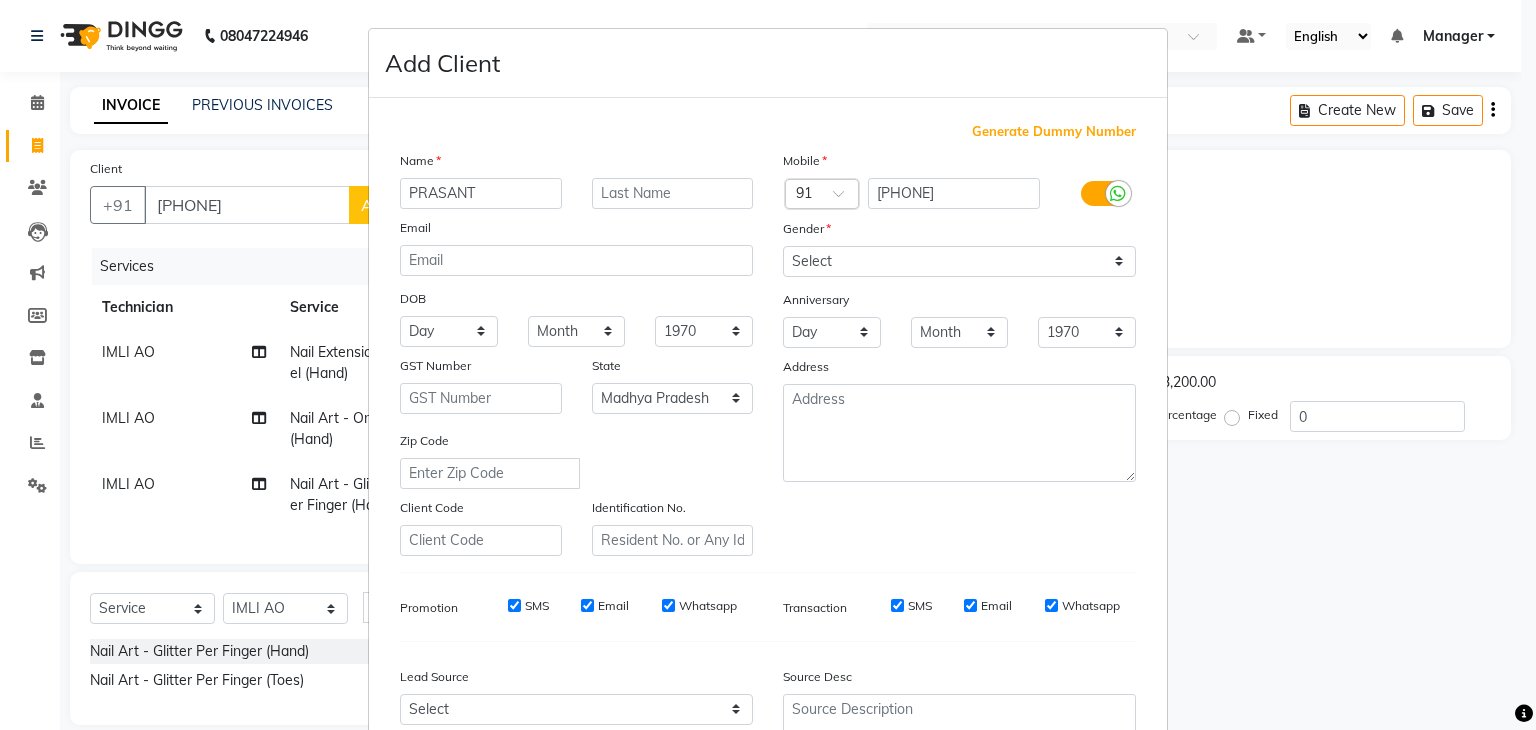 type on "PRASANT" 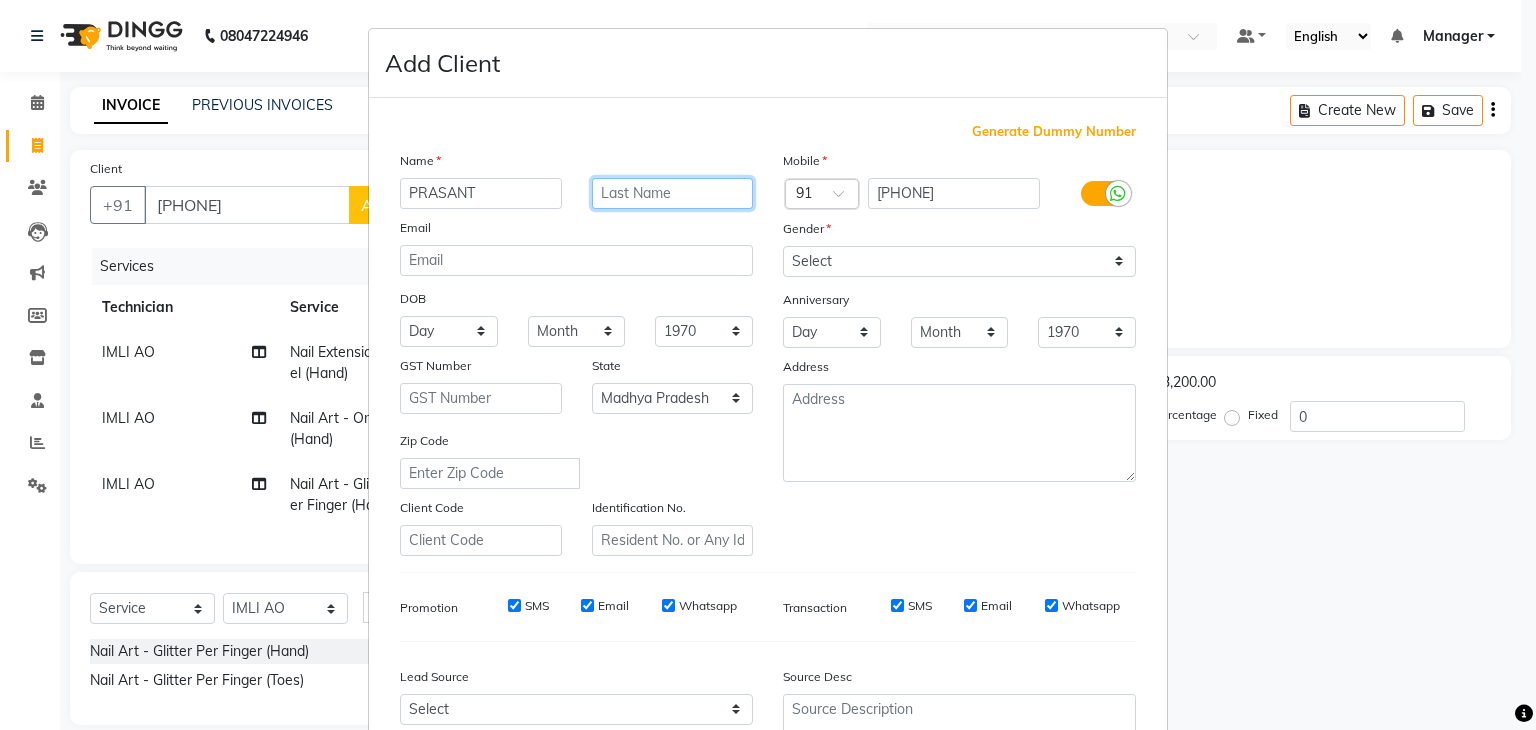 click at bounding box center (673, 193) 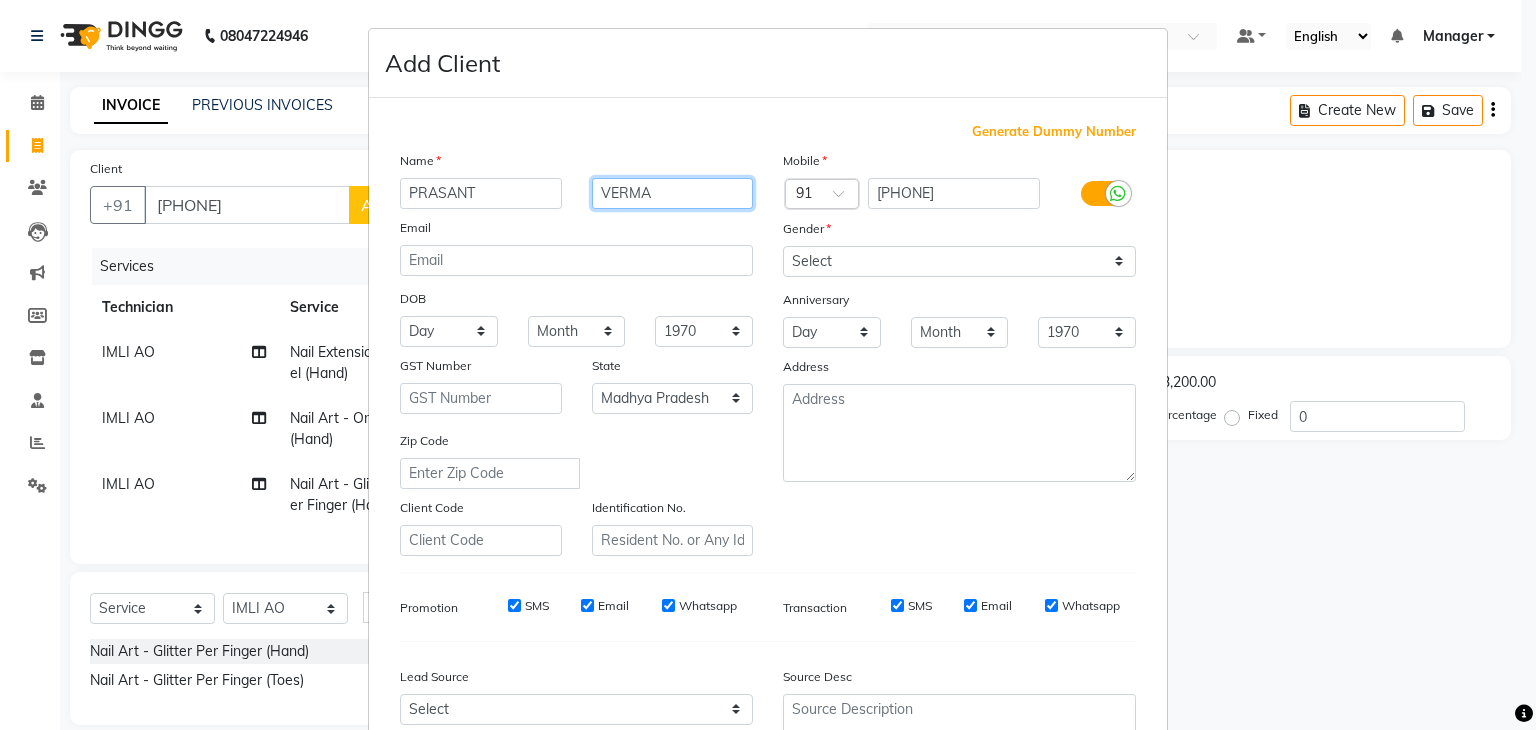 type on "VERMA" 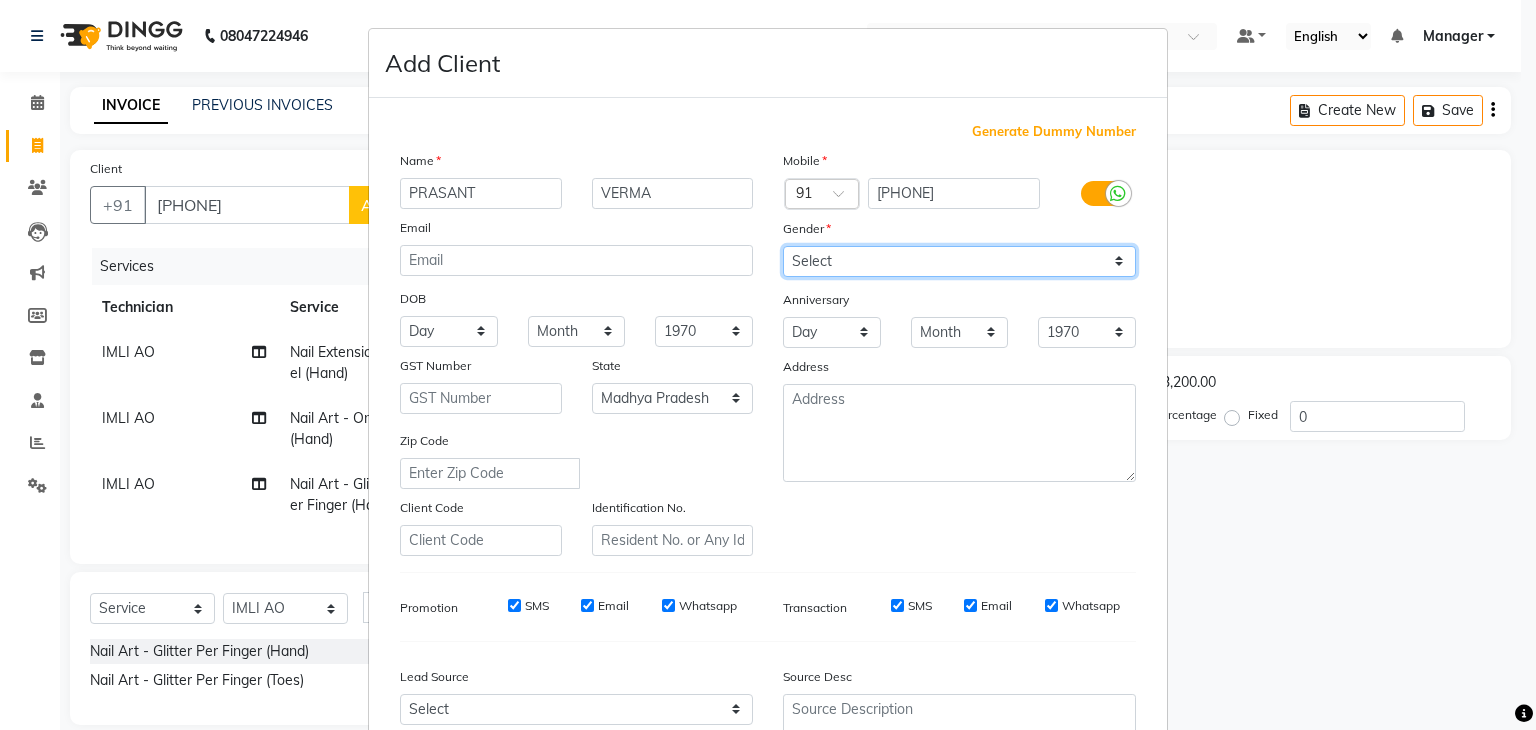click on "Select Male Female Other Prefer Not To Say" at bounding box center [959, 261] 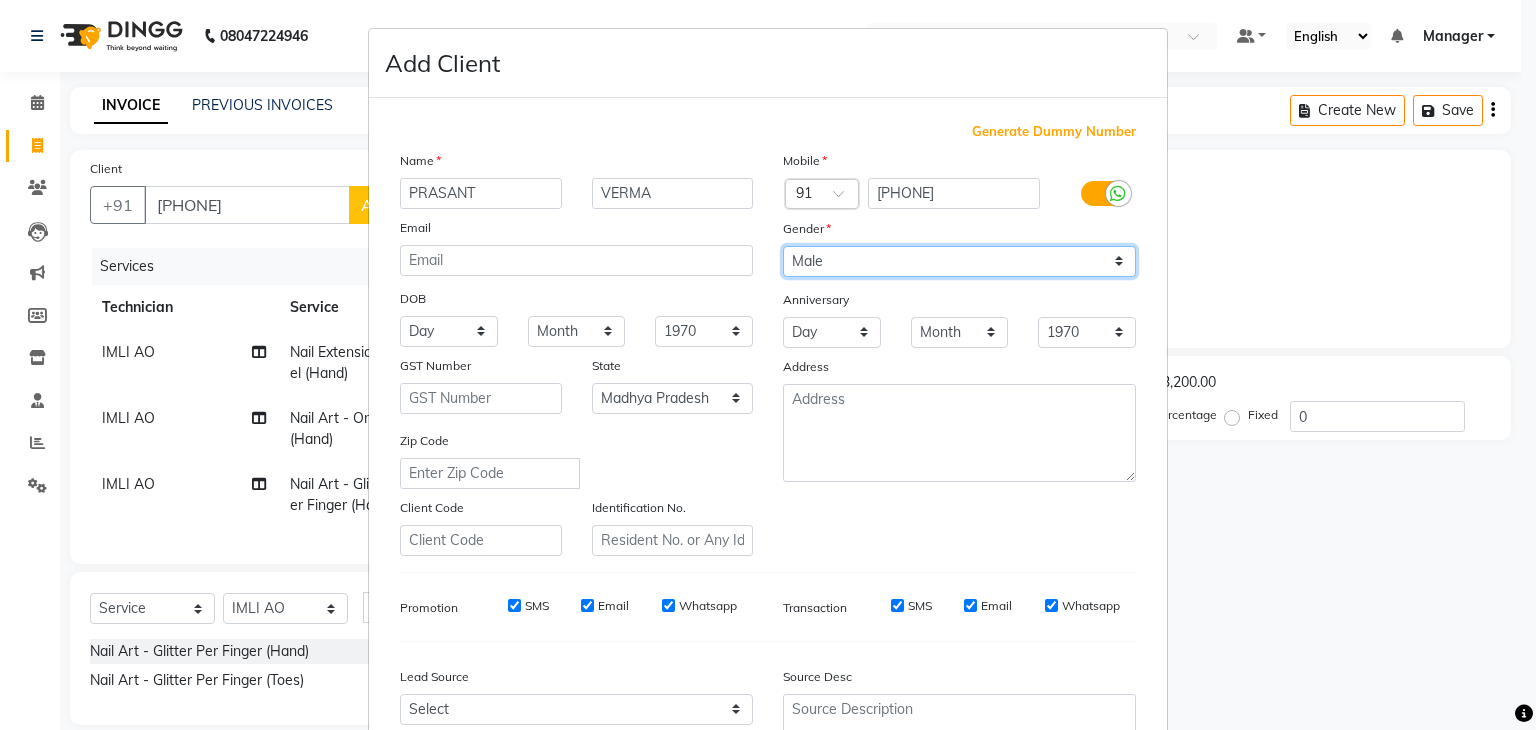 click on "Select Male Female Other Prefer Not To Say" at bounding box center [959, 261] 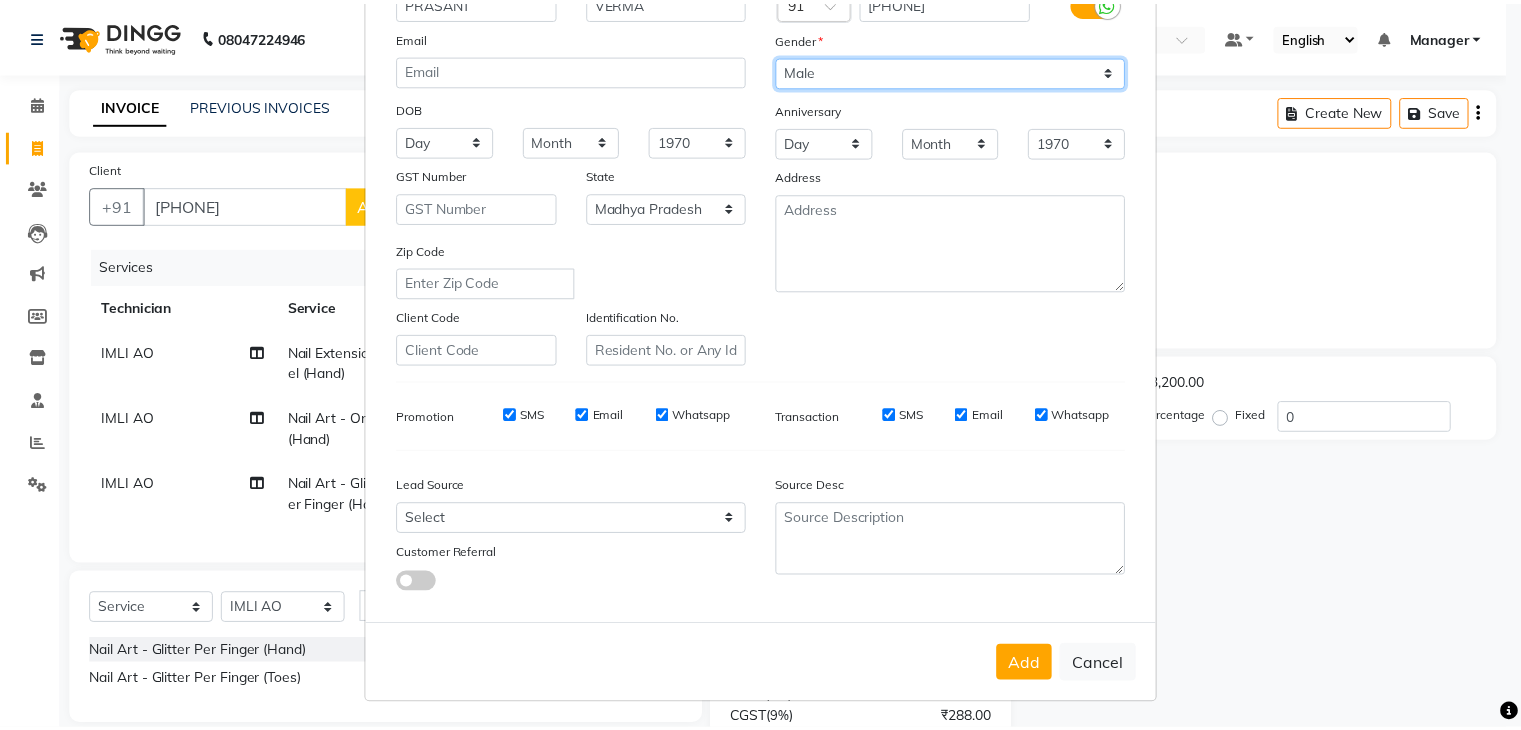 scroll, scrollTop: 203, scrollLeft: 0, axis: vertical 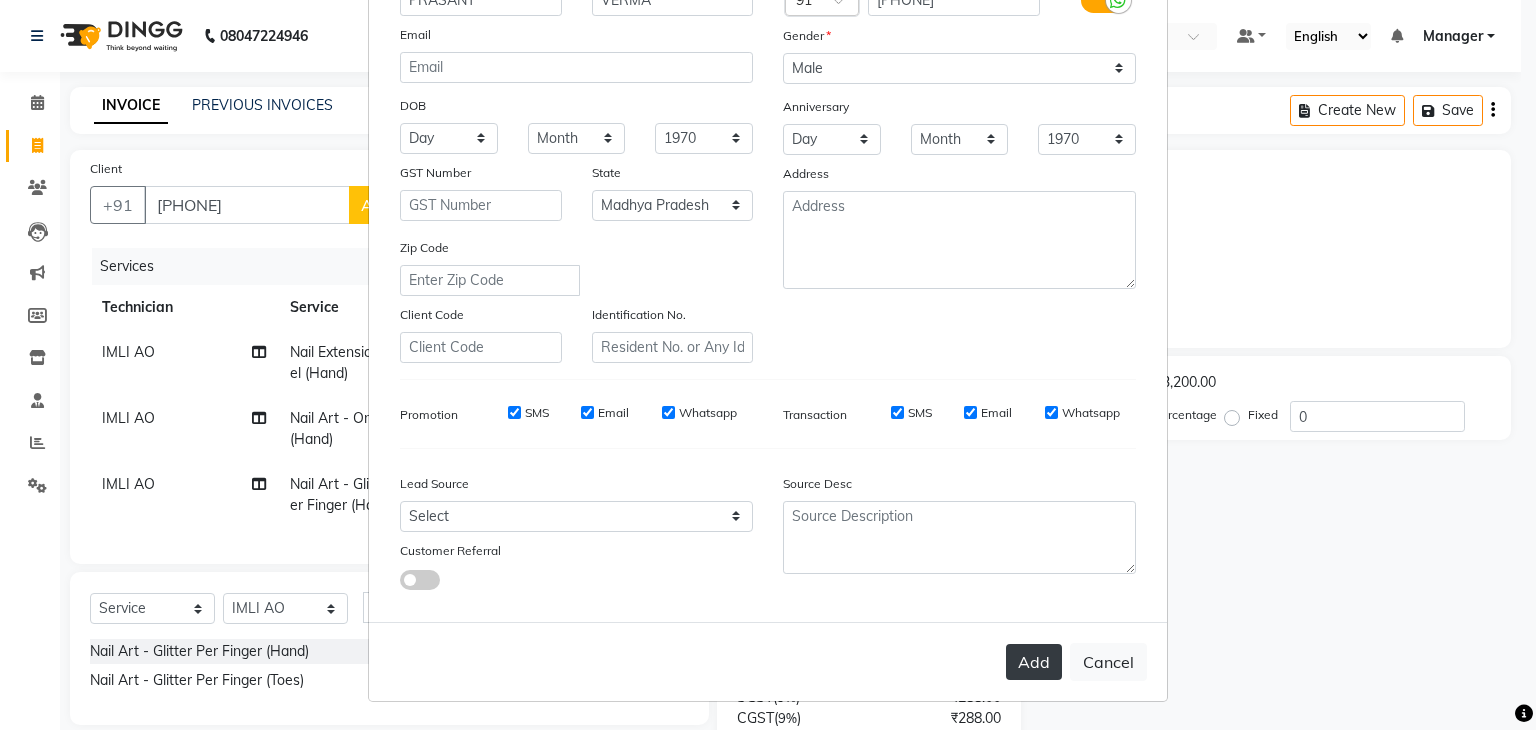 click on "Add" at bounding box center [1034, 662] 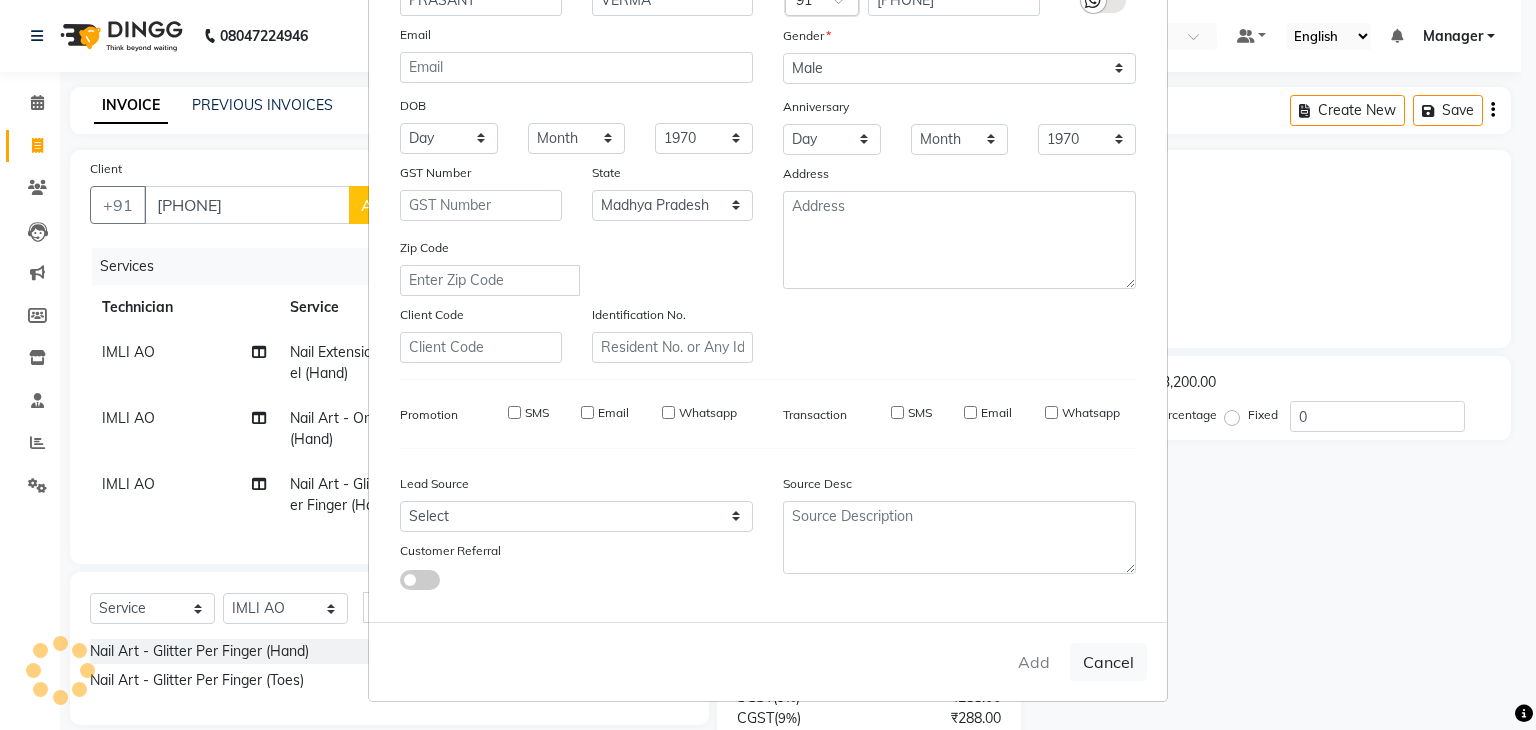 type on "93******40" 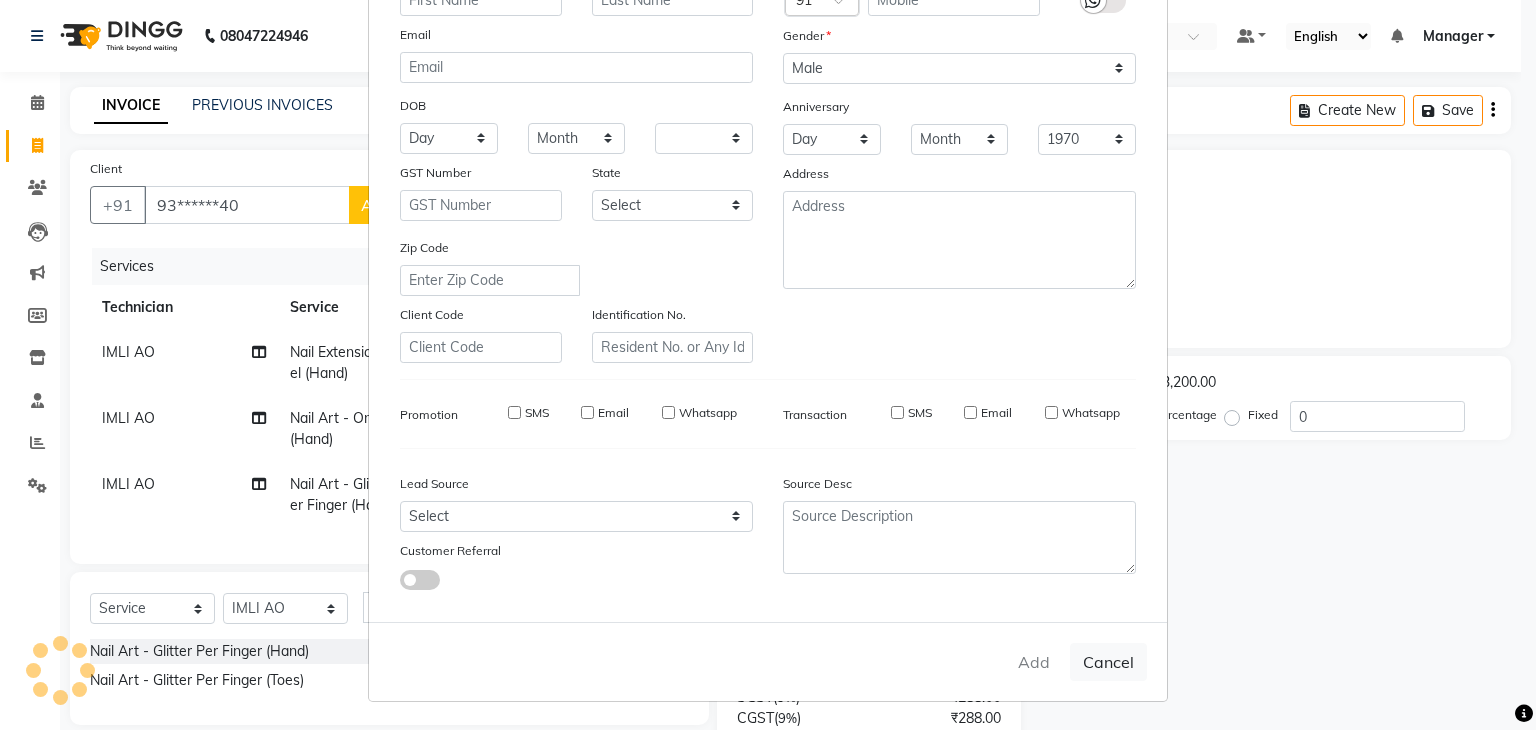 select 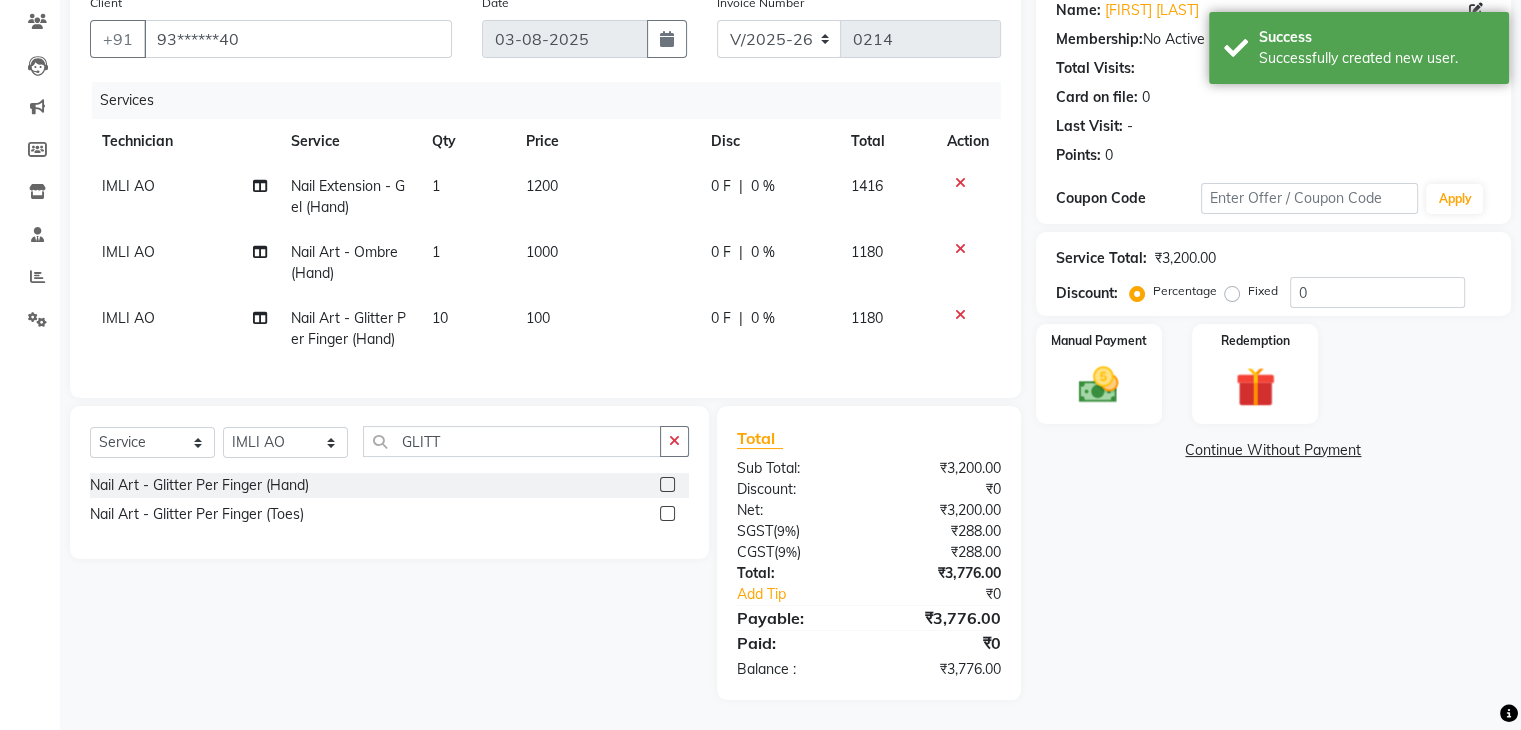 scroll, scrollTop: 182, scrollLeft: 0, axis: vertical 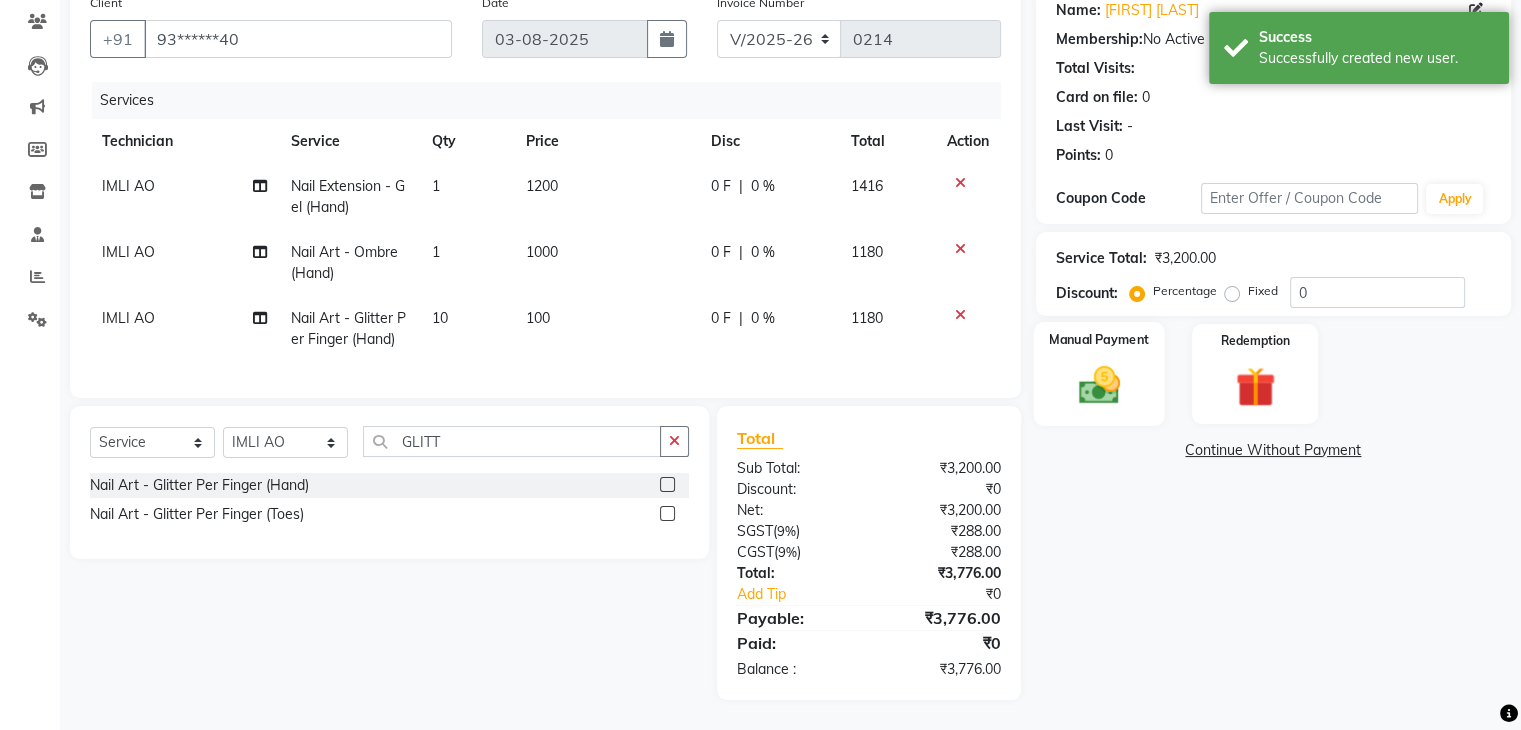 click 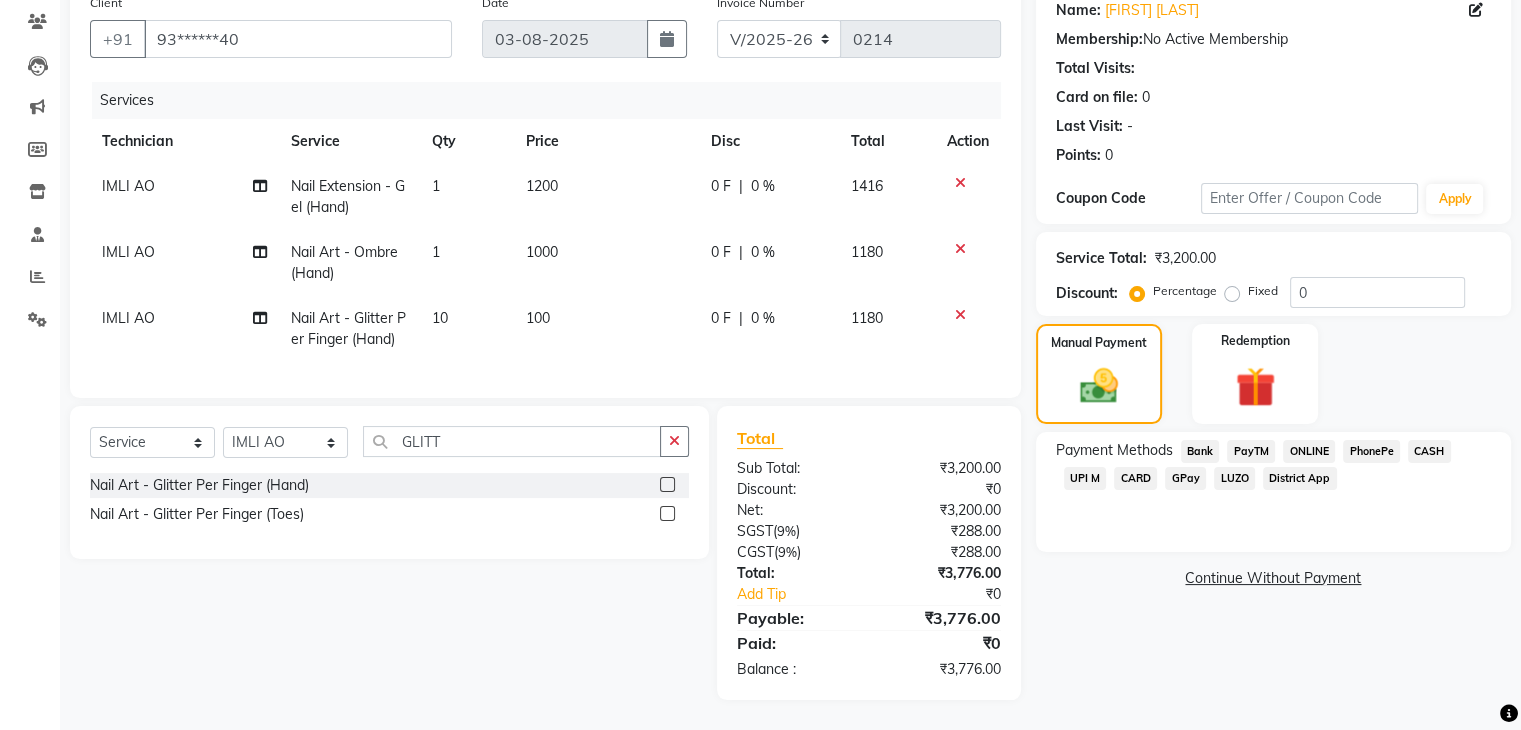 click on "Fixed" 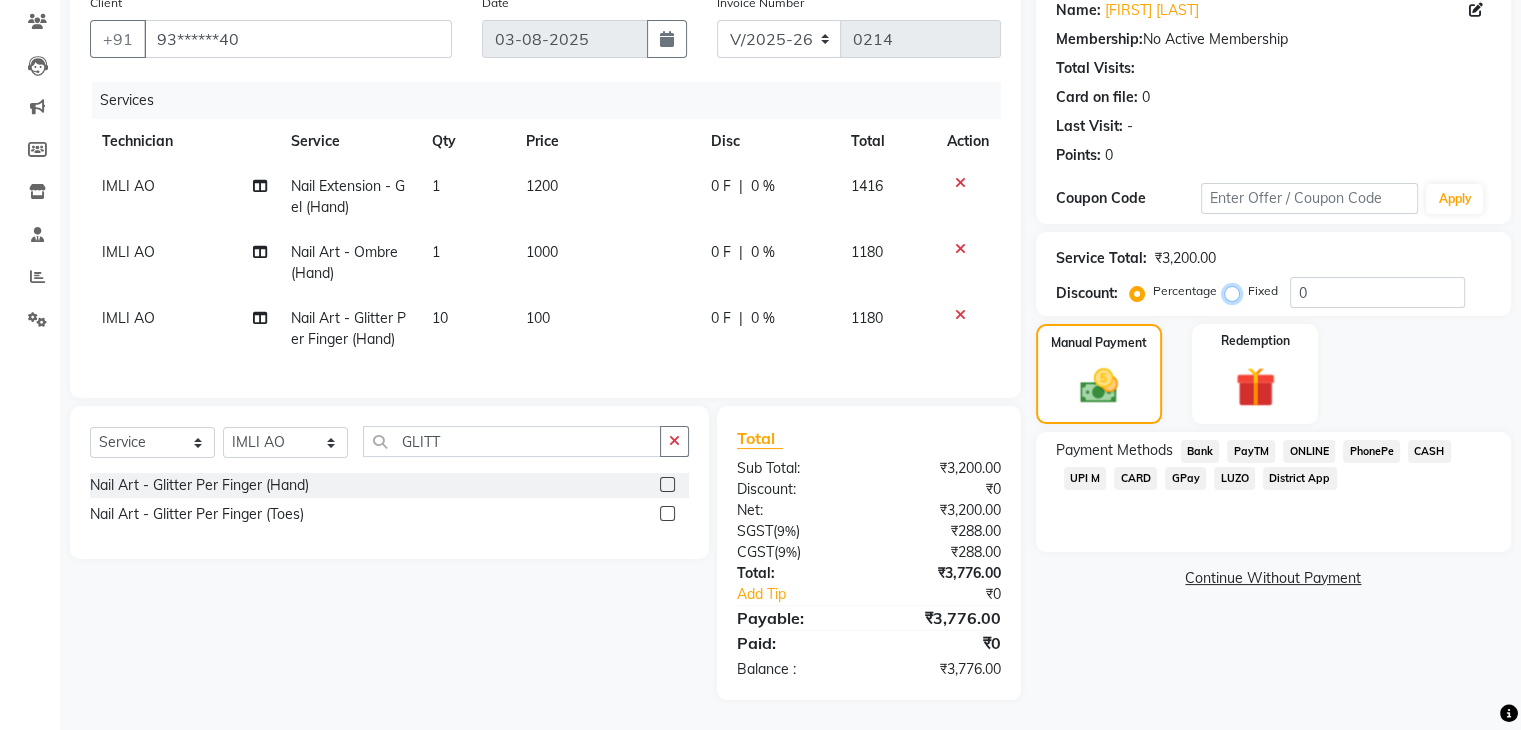 click on "Fixed" at bounding box center [1236, 291] 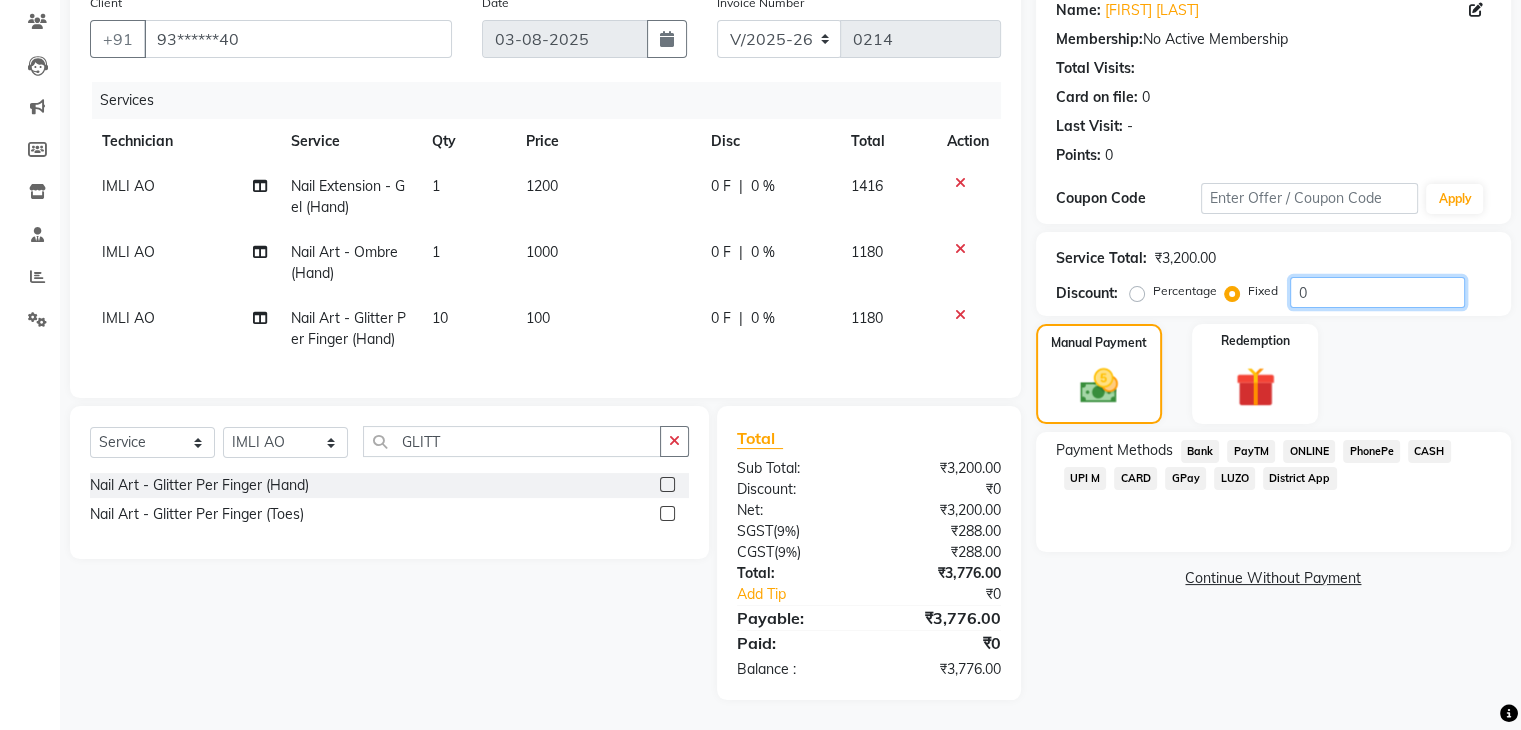 click on "0" 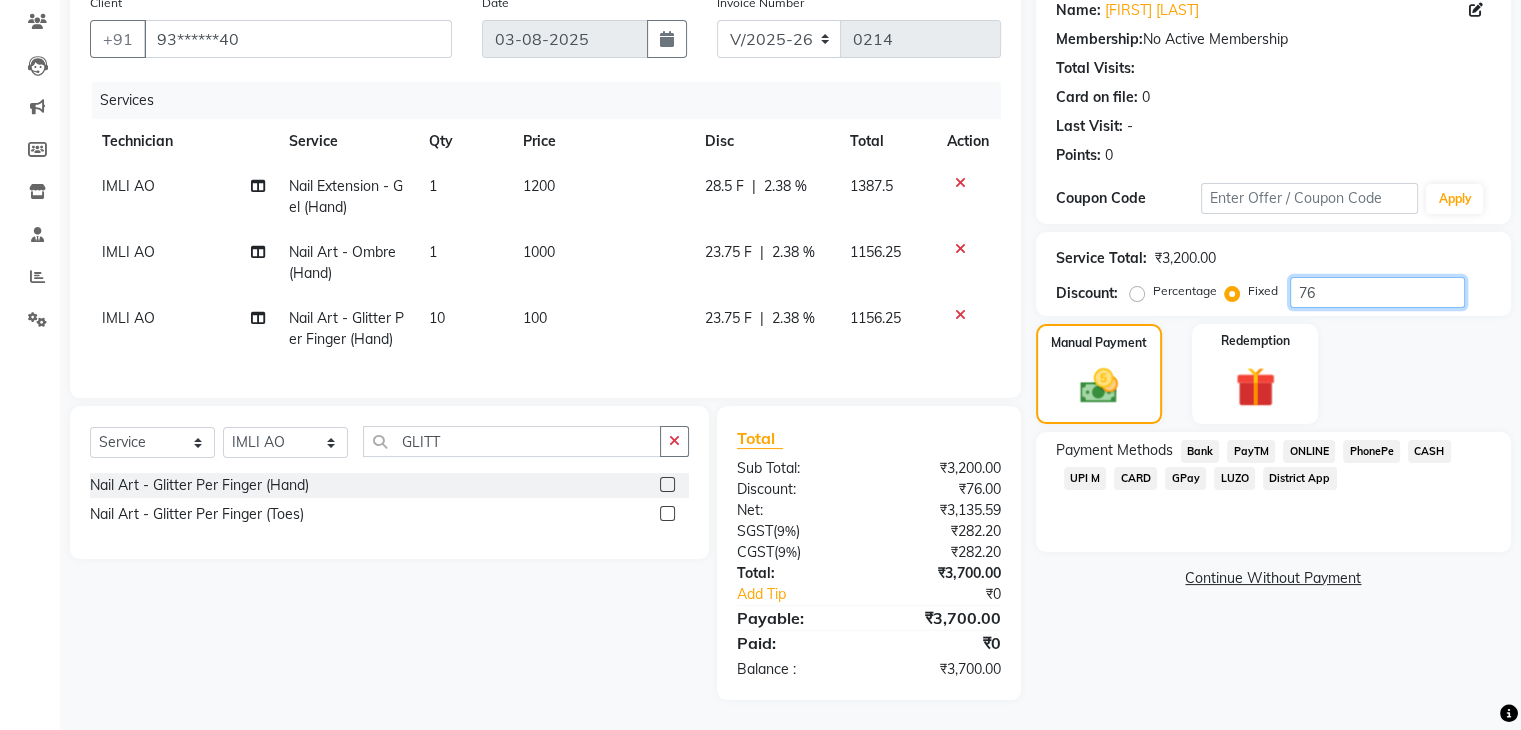 type on "76" 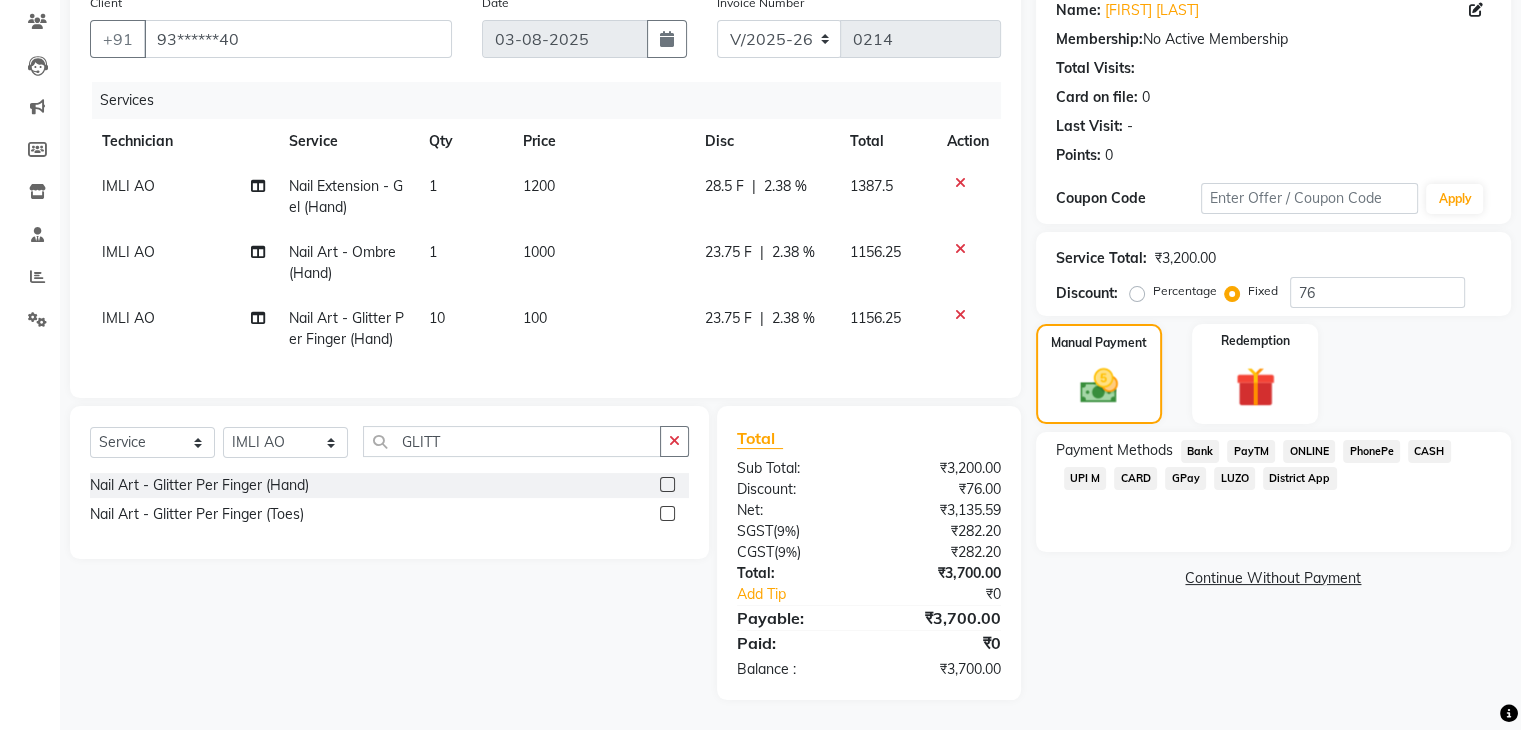 click on "ONLINE" 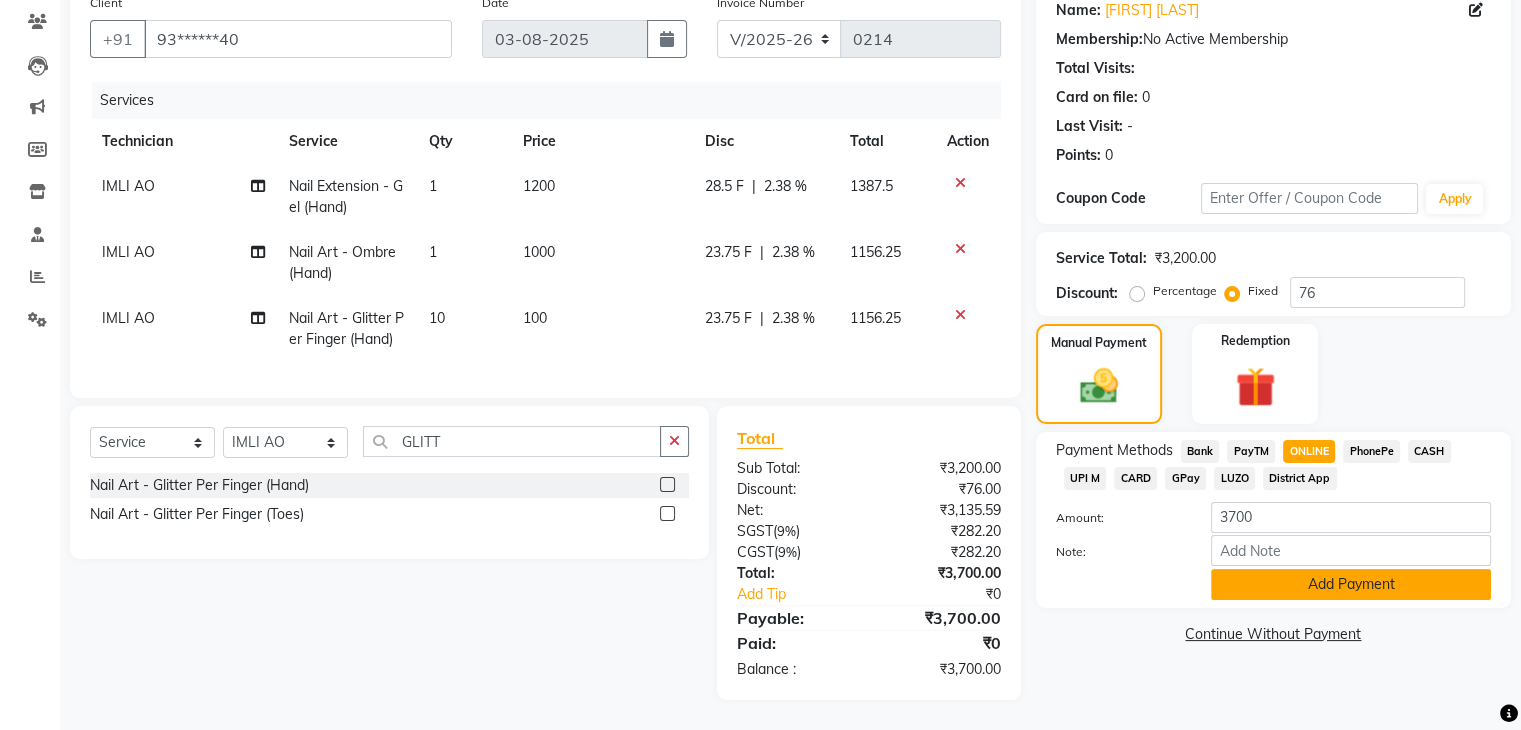 click on "Add Payment" 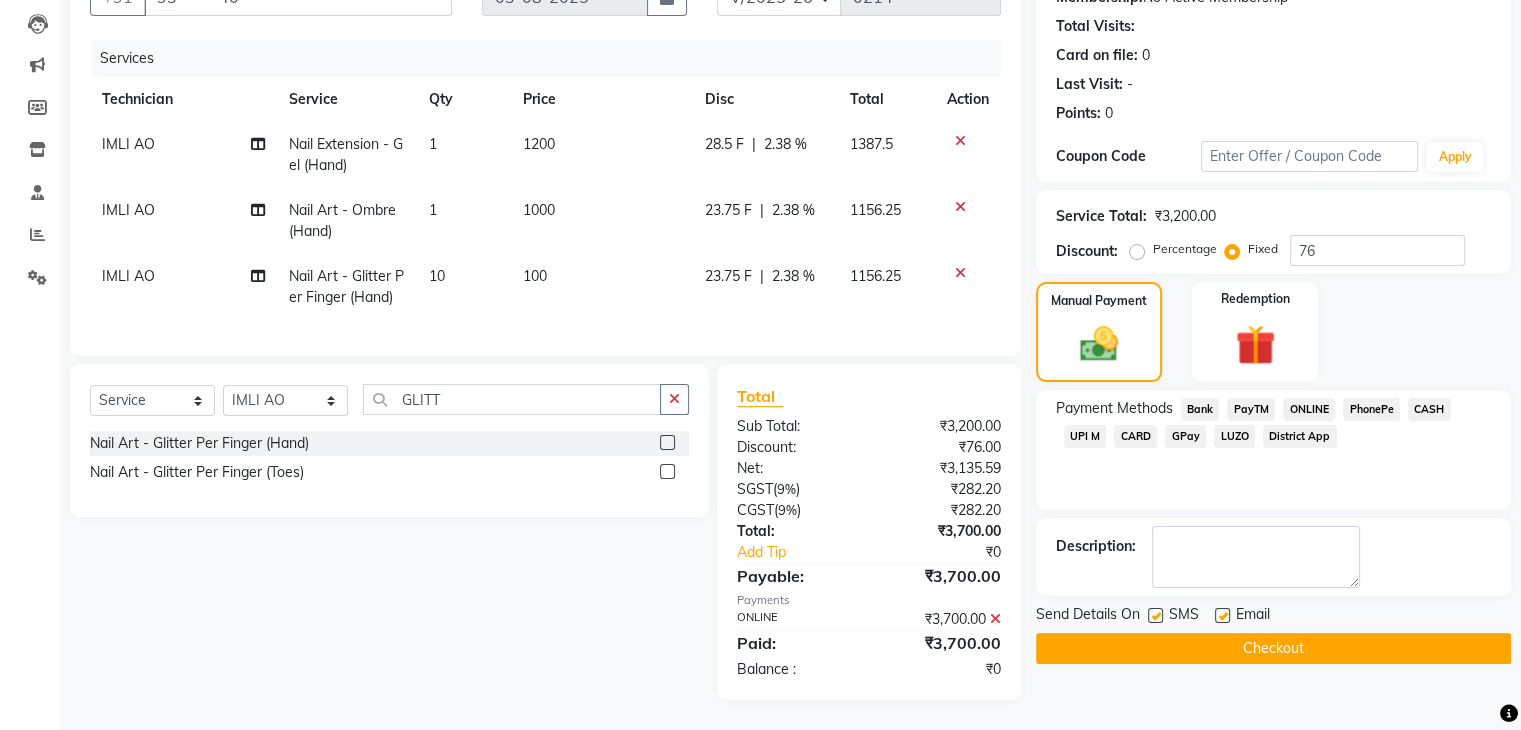 scroll, scrollTop: 224, scrollLeft: 0, axis: vertical 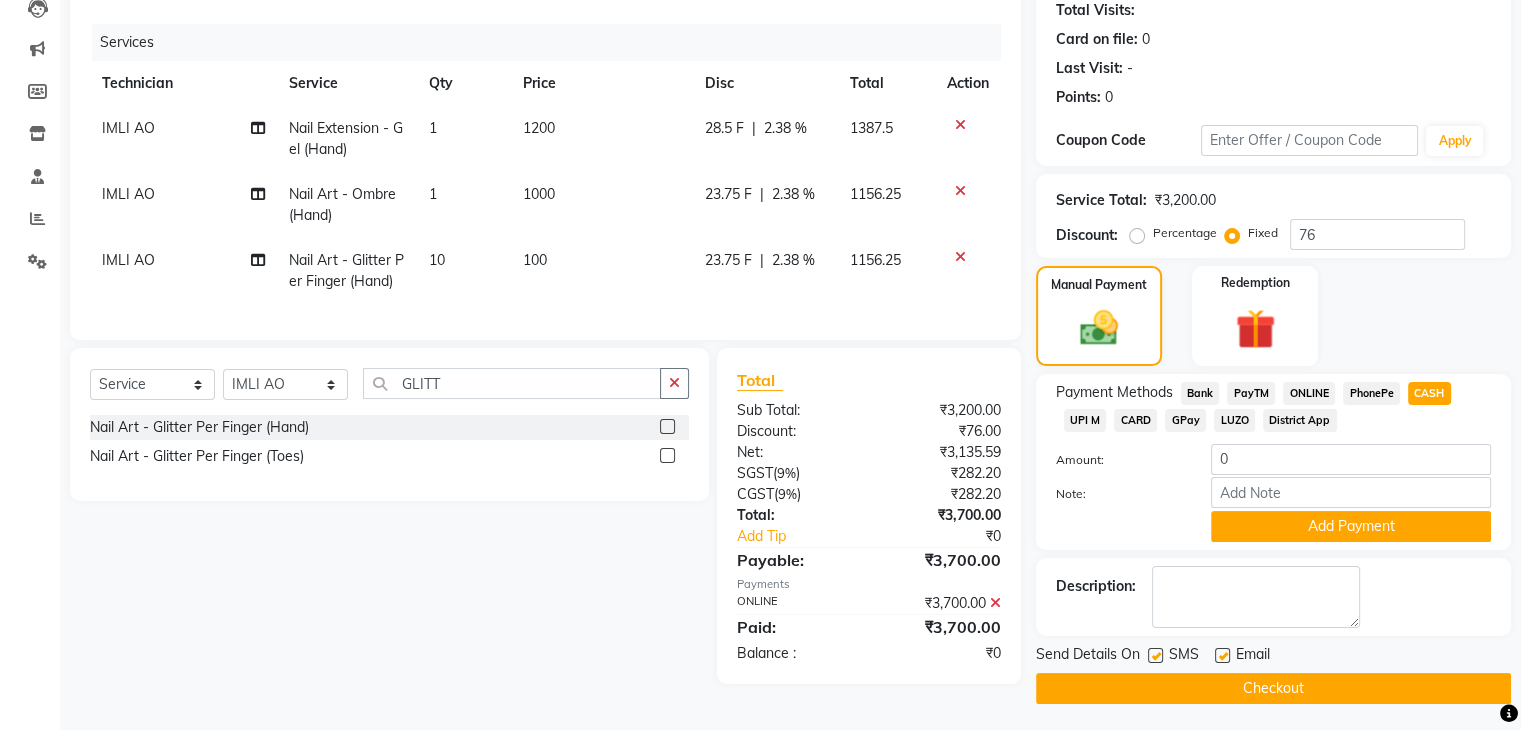 click on "CASH" 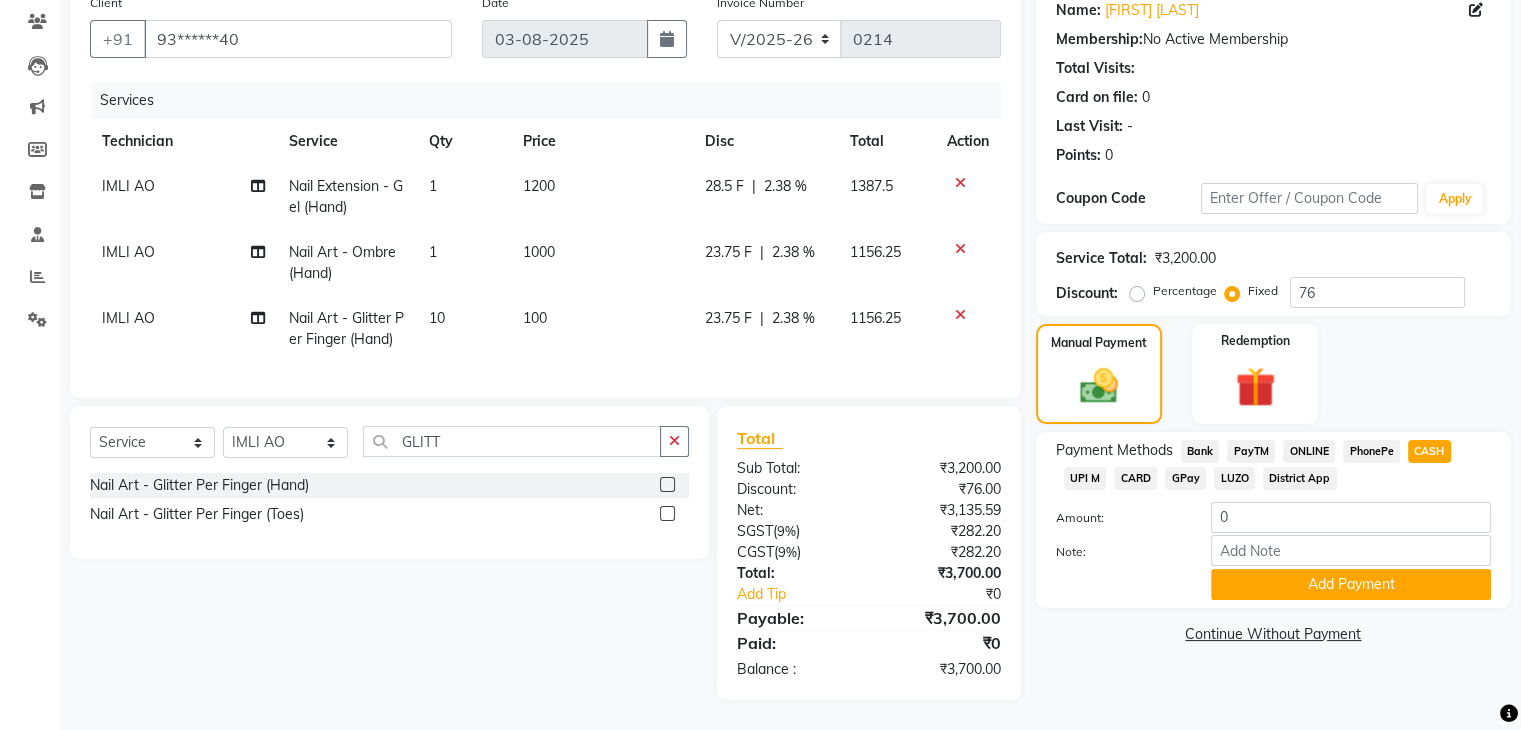 click on "CASH" 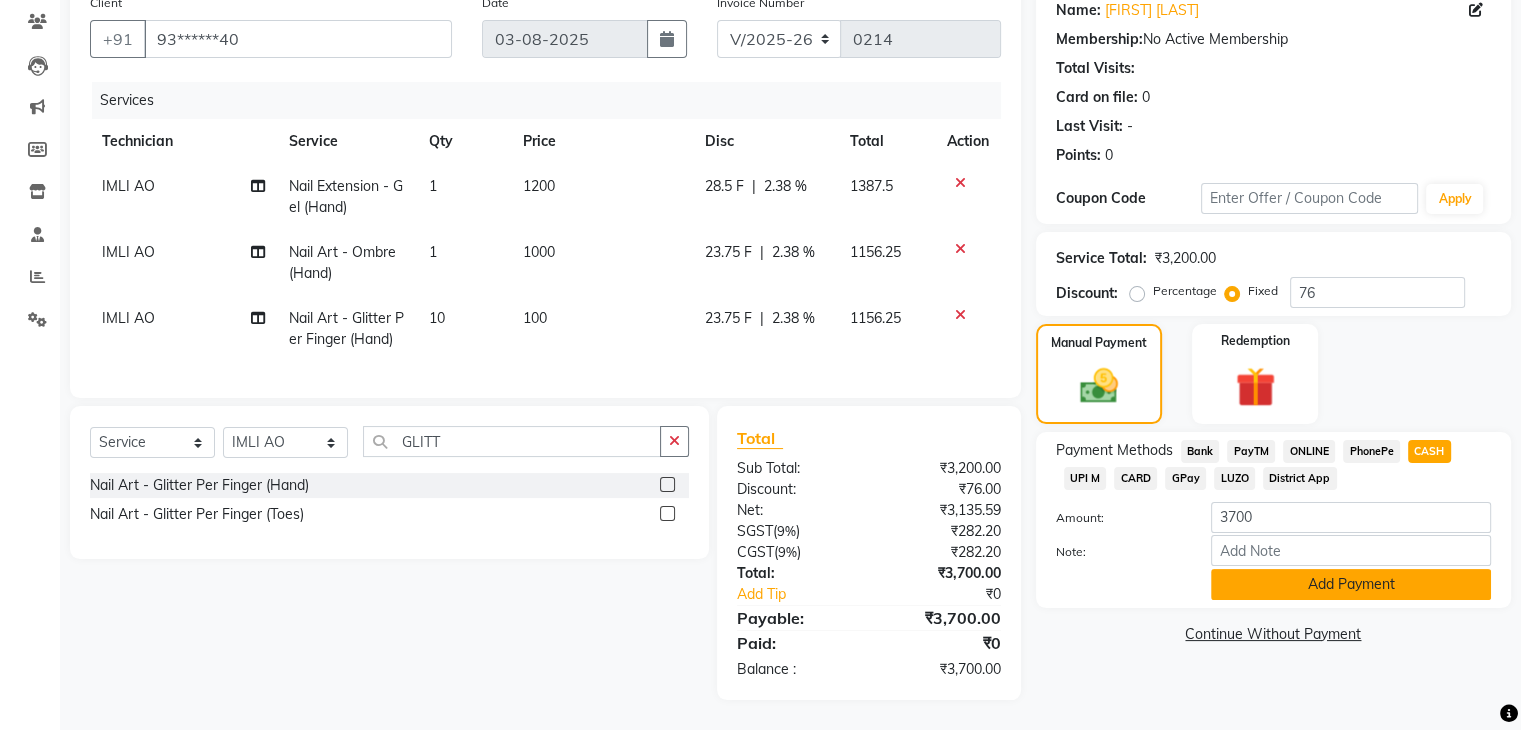 click on "Add Payment" 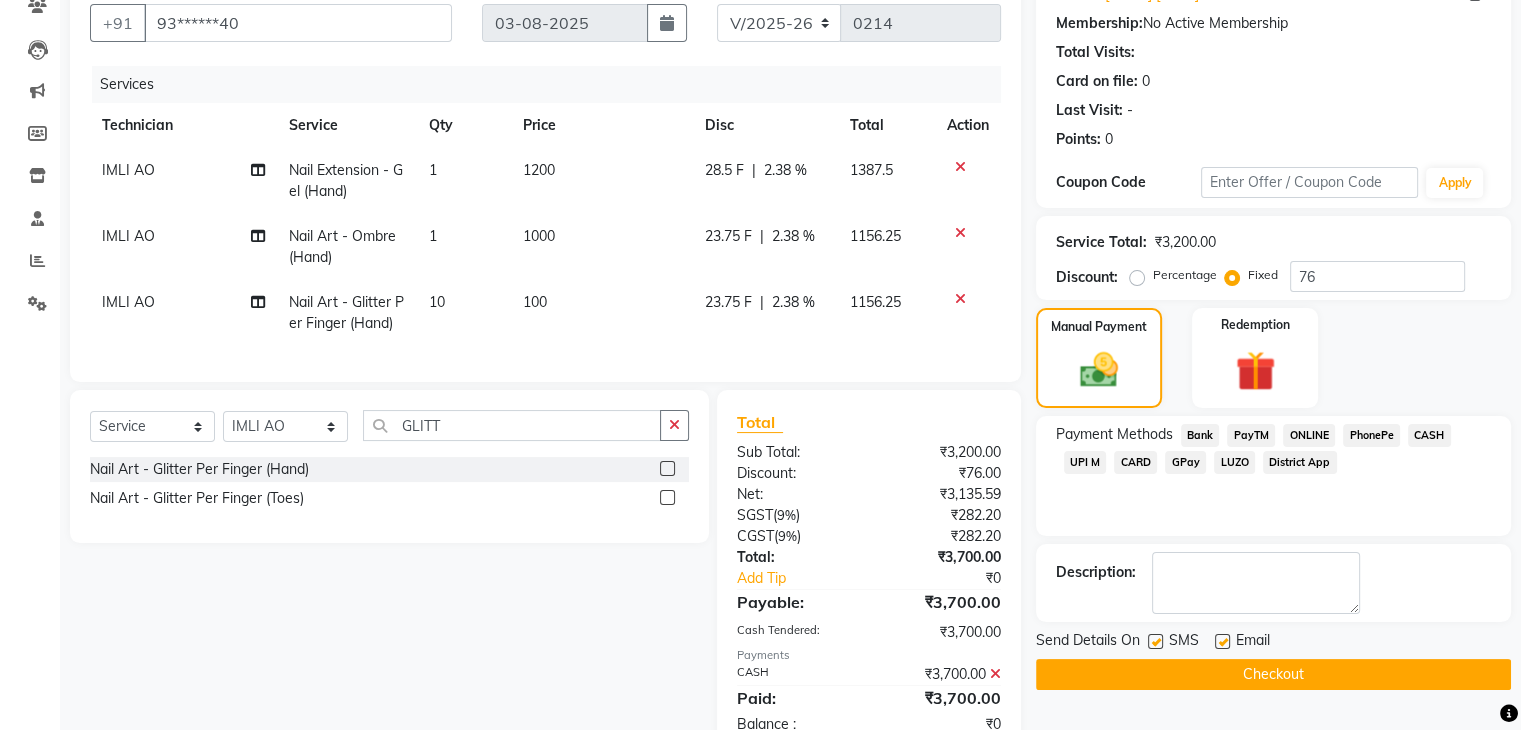 scroll, scrollTop: 252, scrollLeft: 0, axis: vertical 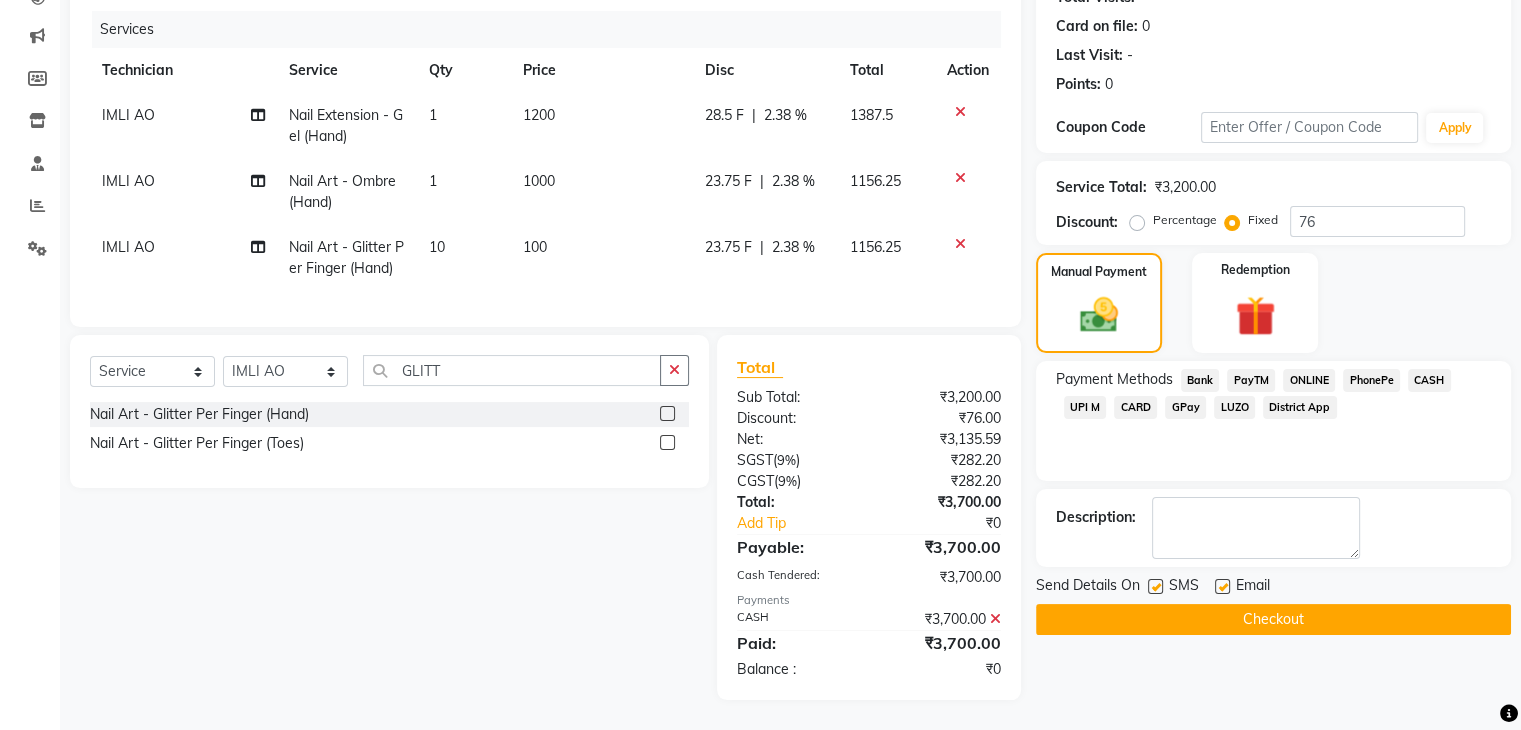 click on "Checkout" 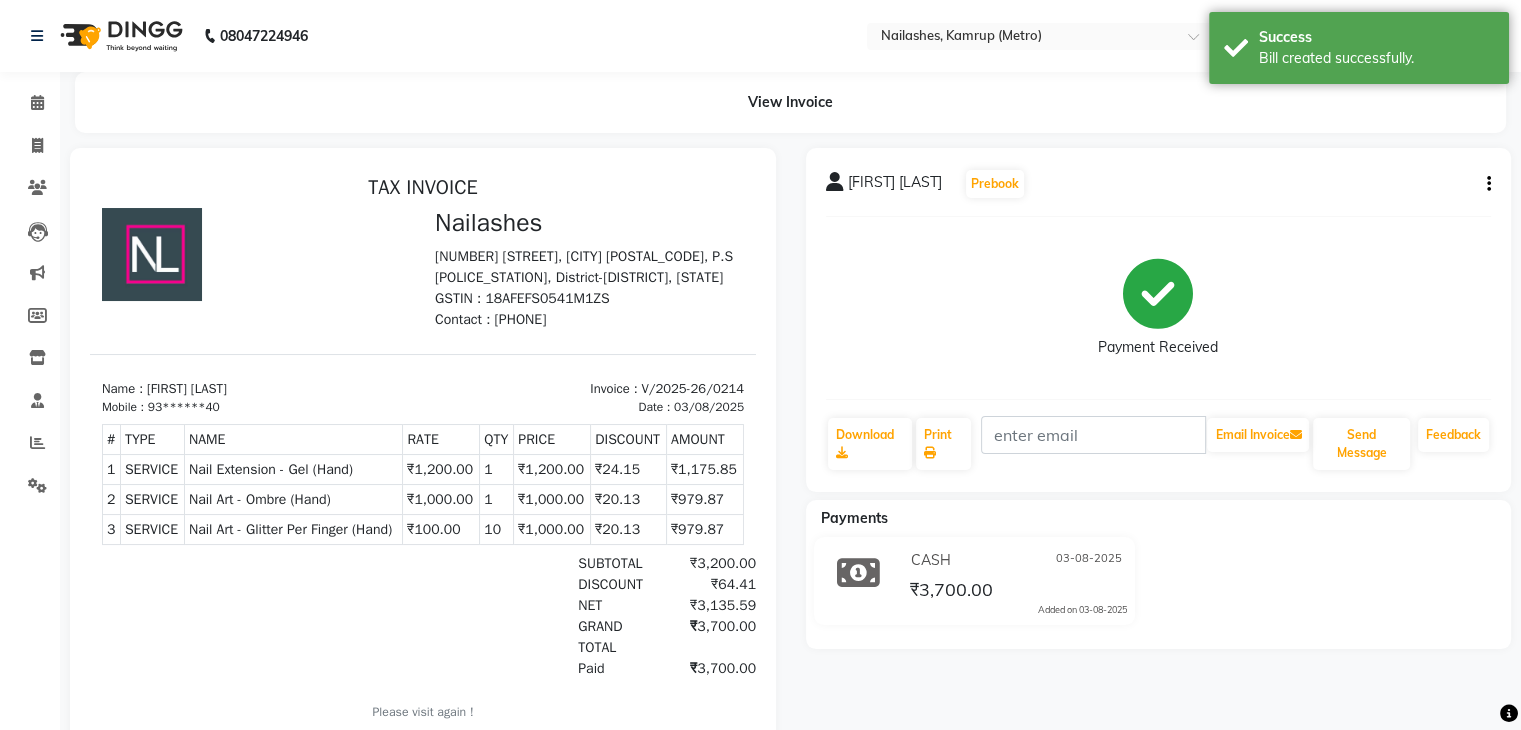 scroll, scrollTop: 0, scrollLeft: 0, axis: both 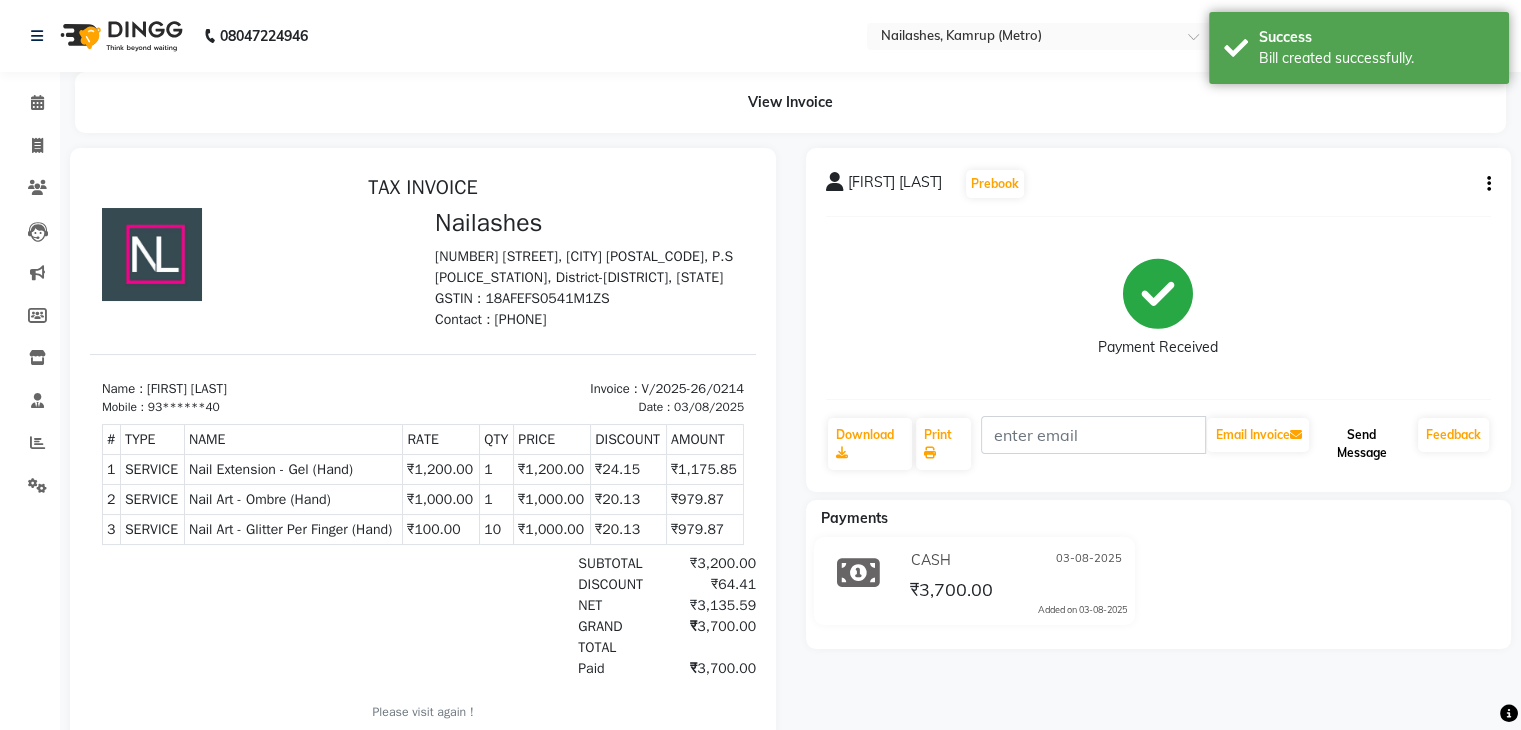 click on "Send Message" 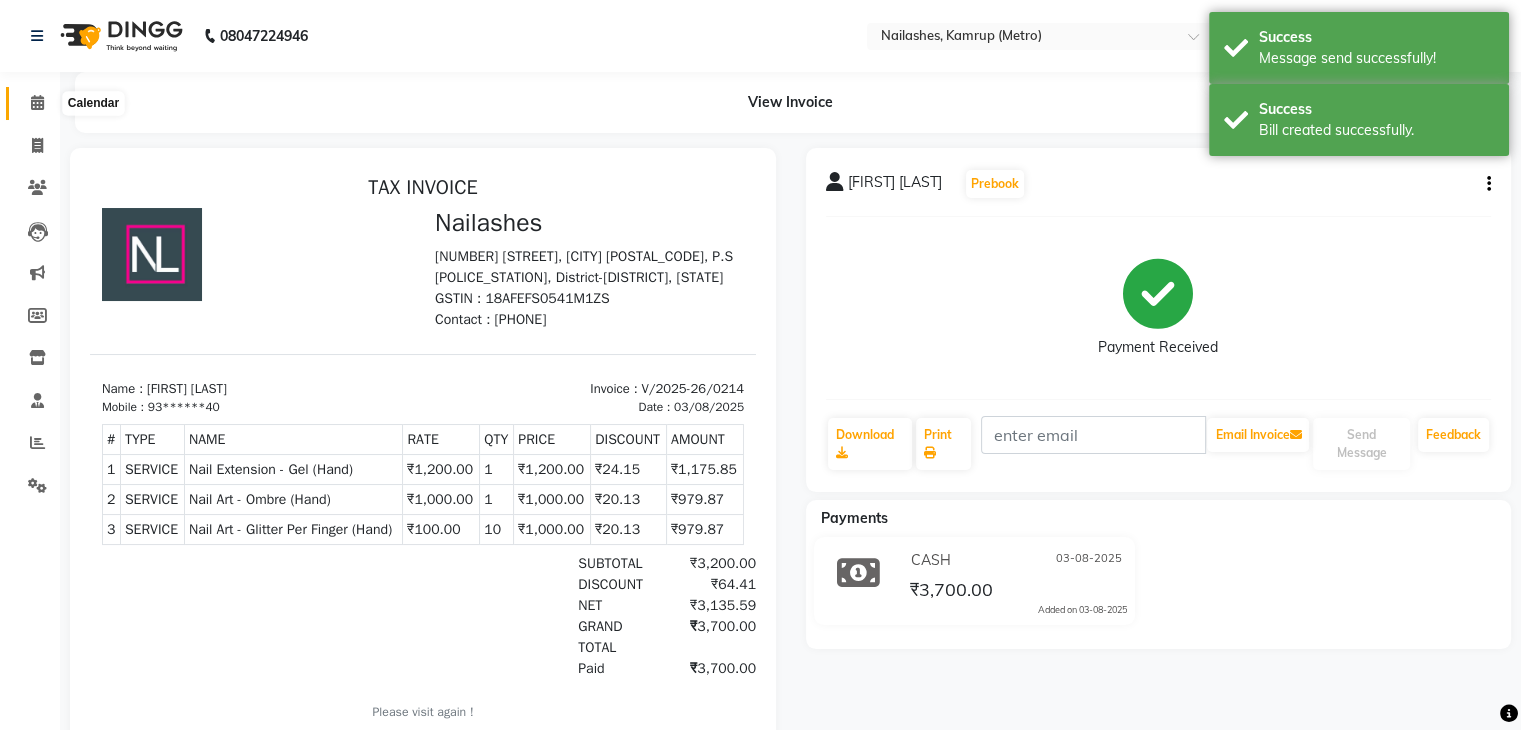 click 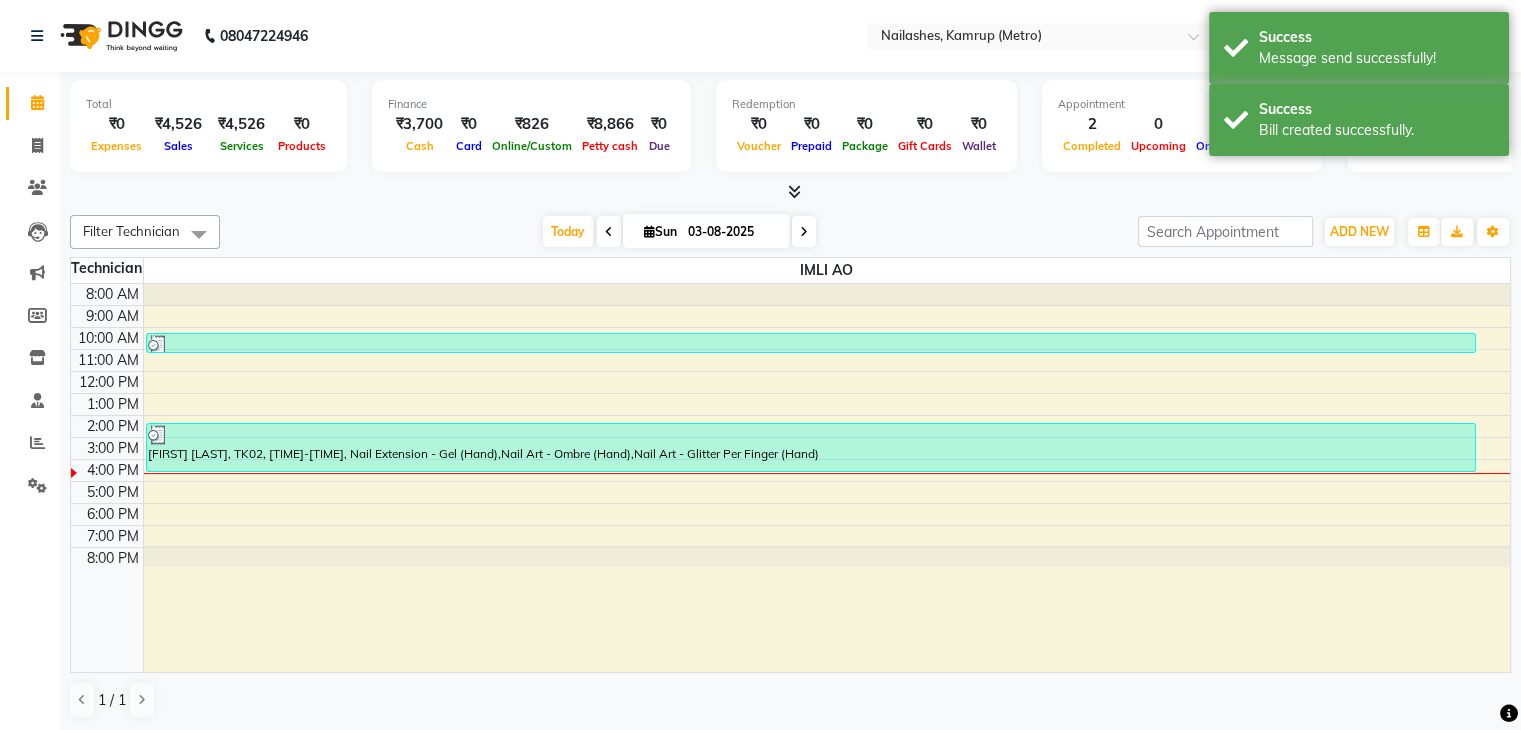 click at bounding box center [790, 192] 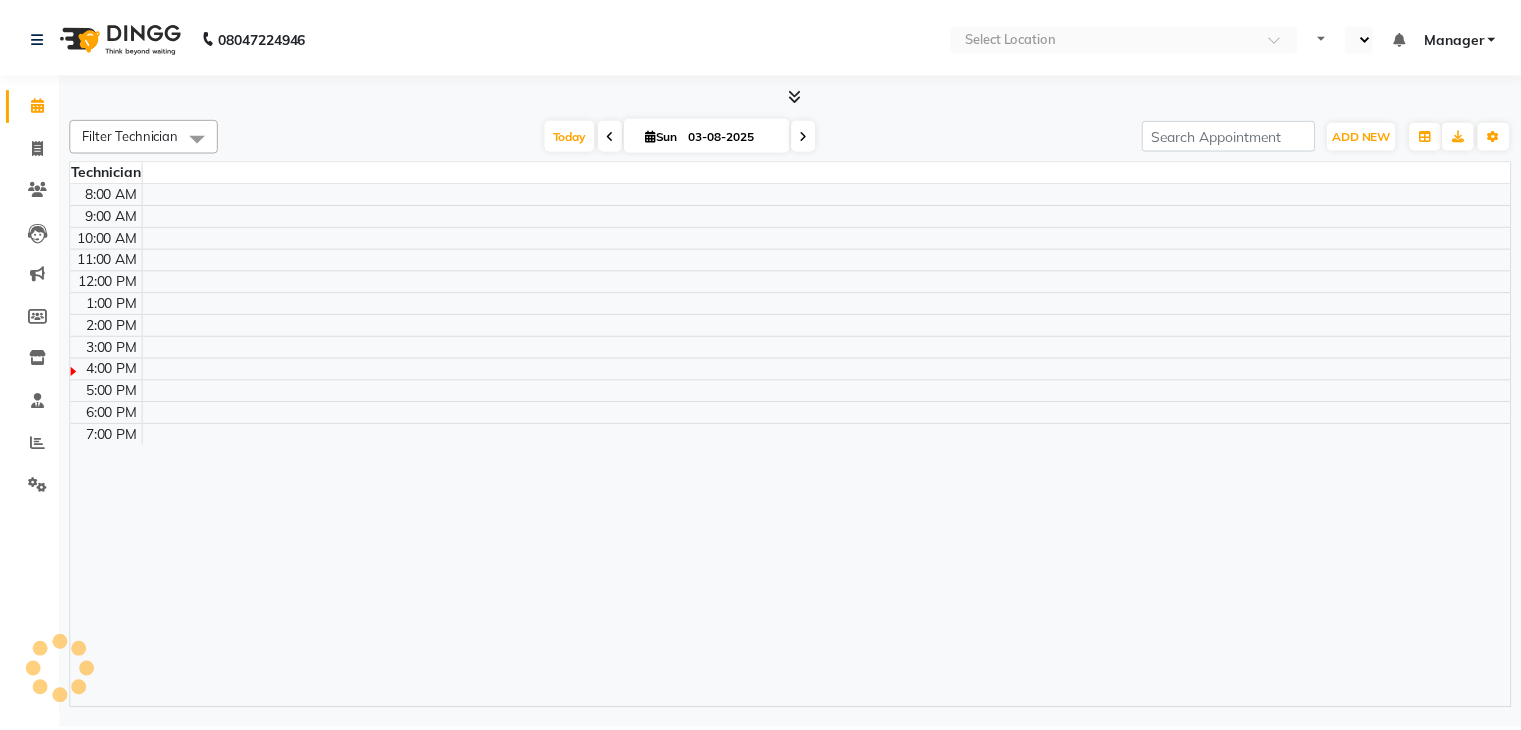 scroll, scrollTop: 0, scrollLeft: 0, axis: both 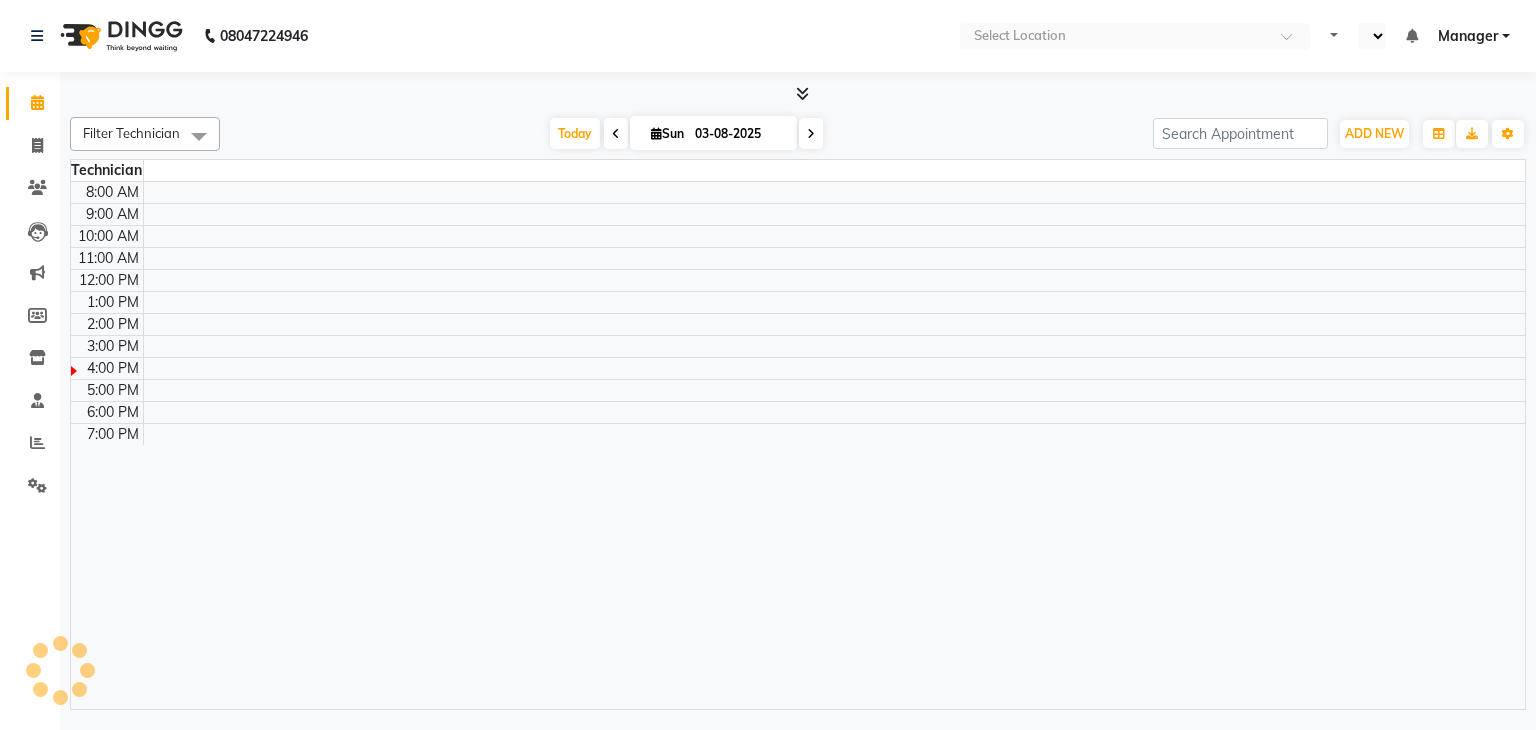 select on "en" 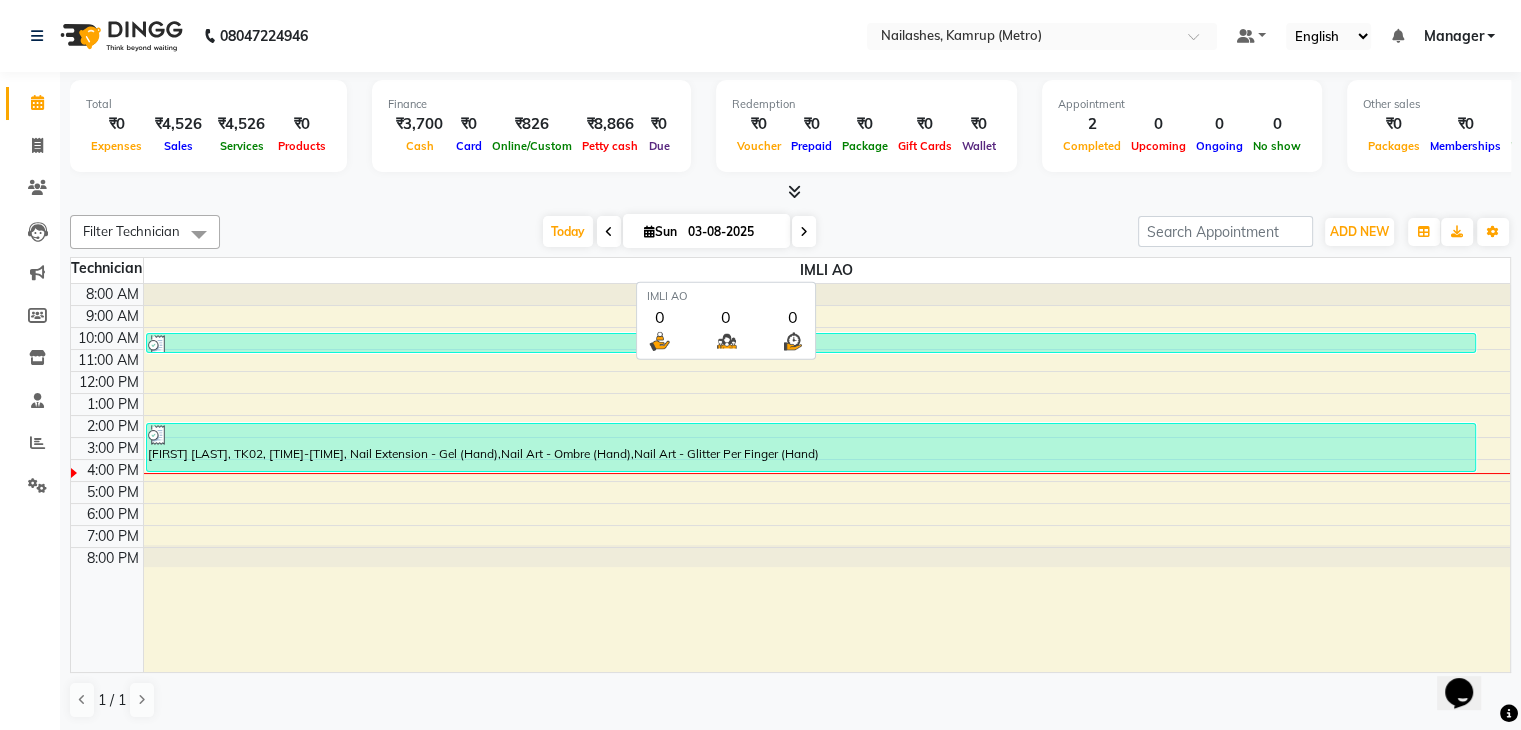 scroll, scrollTop: 0, scrollLeft: 0, axis: both 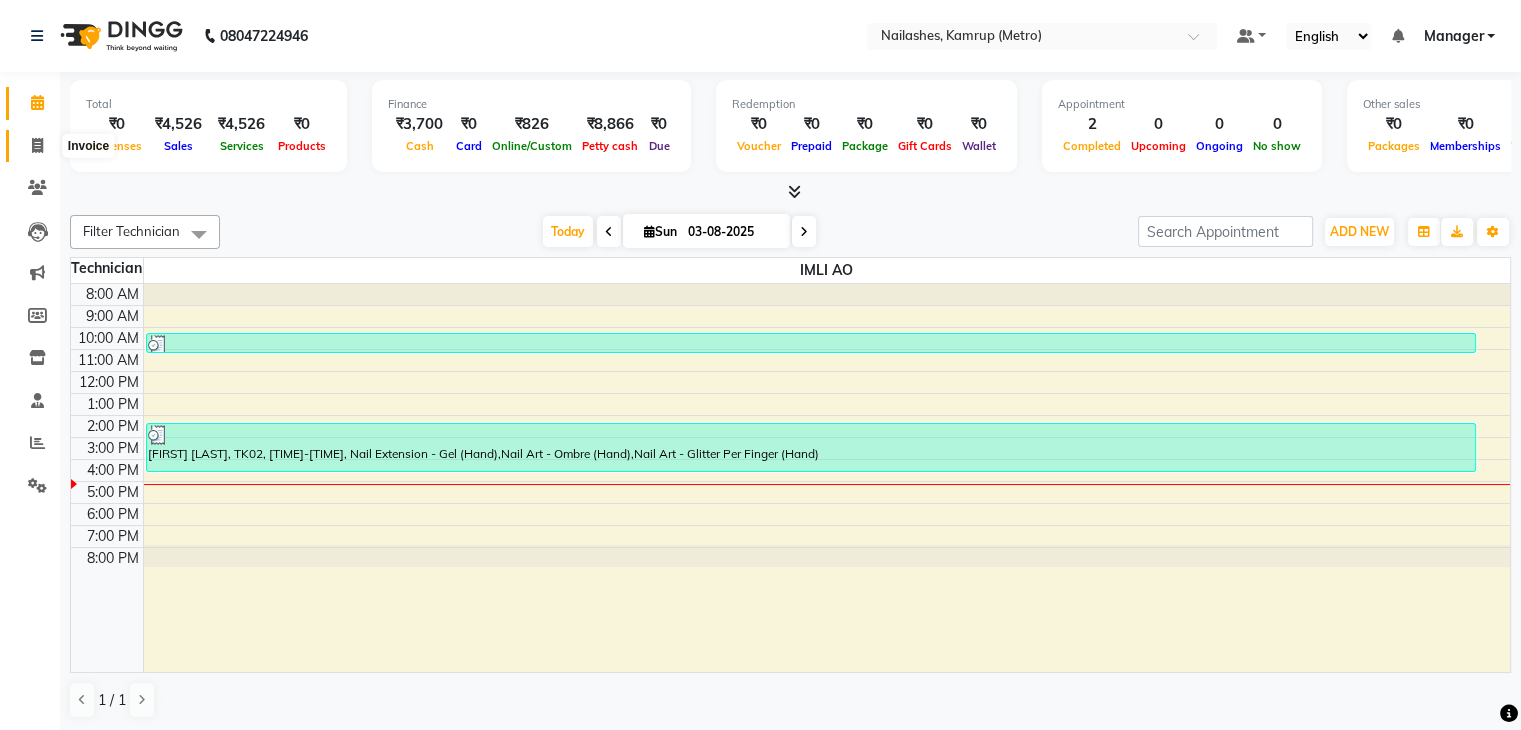 click 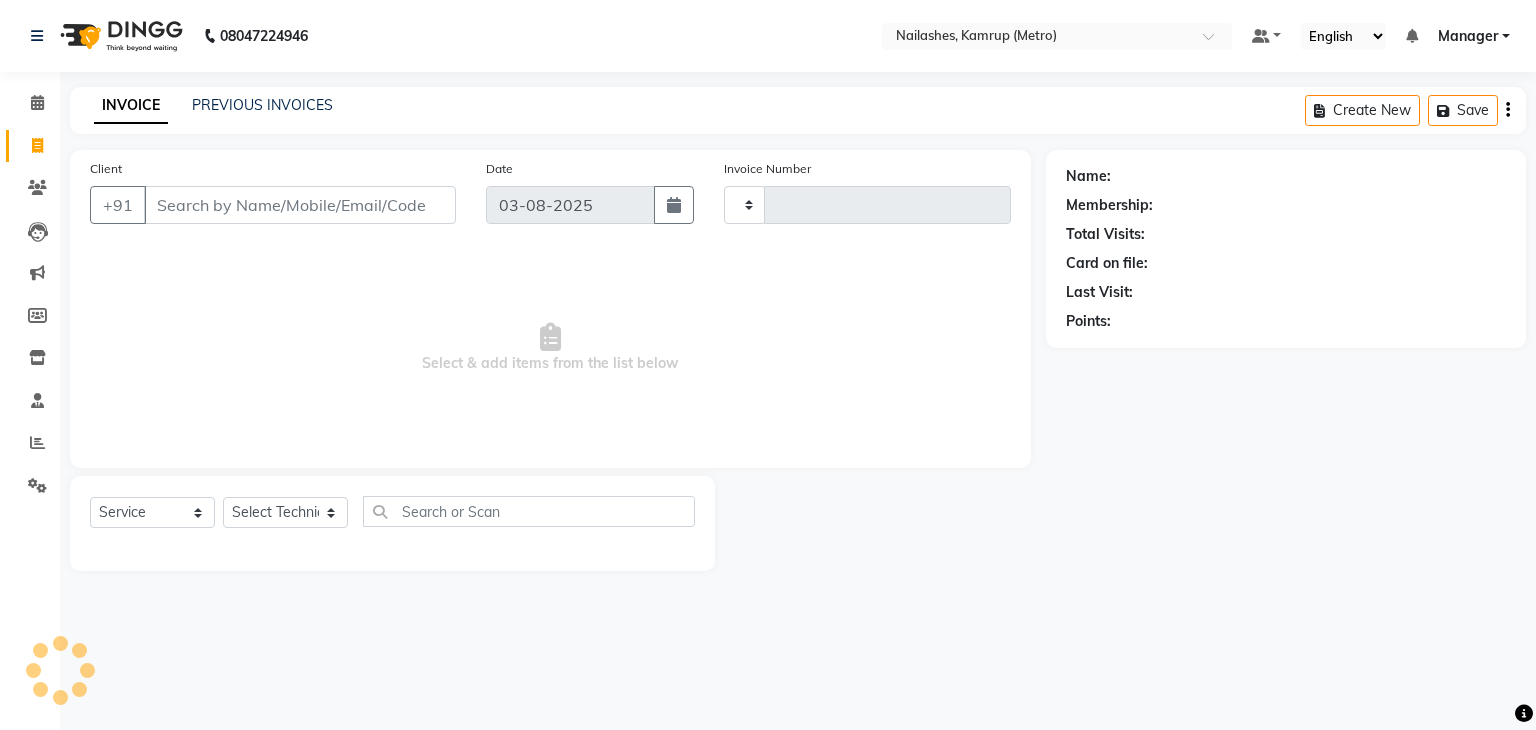 type on "0215" 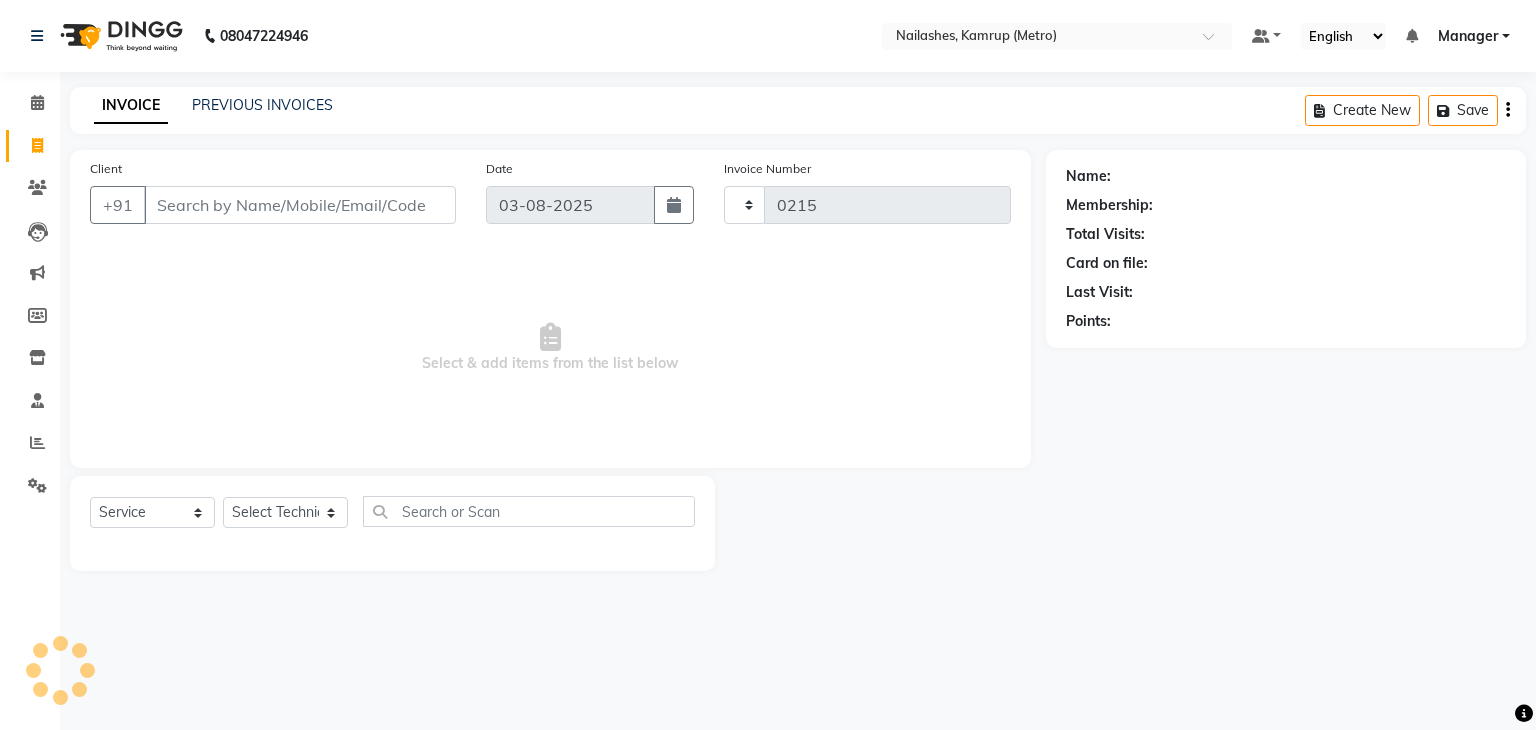 select on "7190" 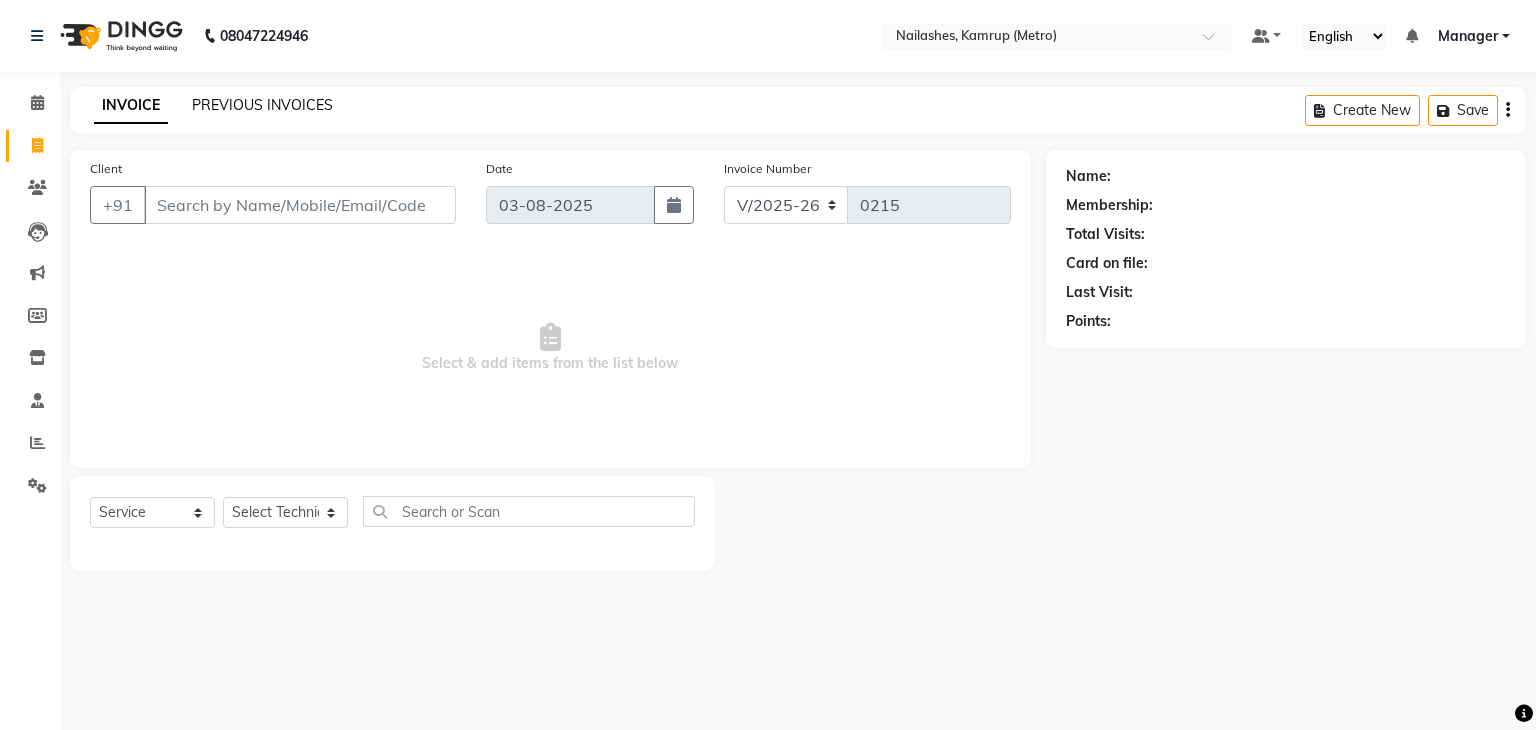 click on "PREVIOUS INVOICES" 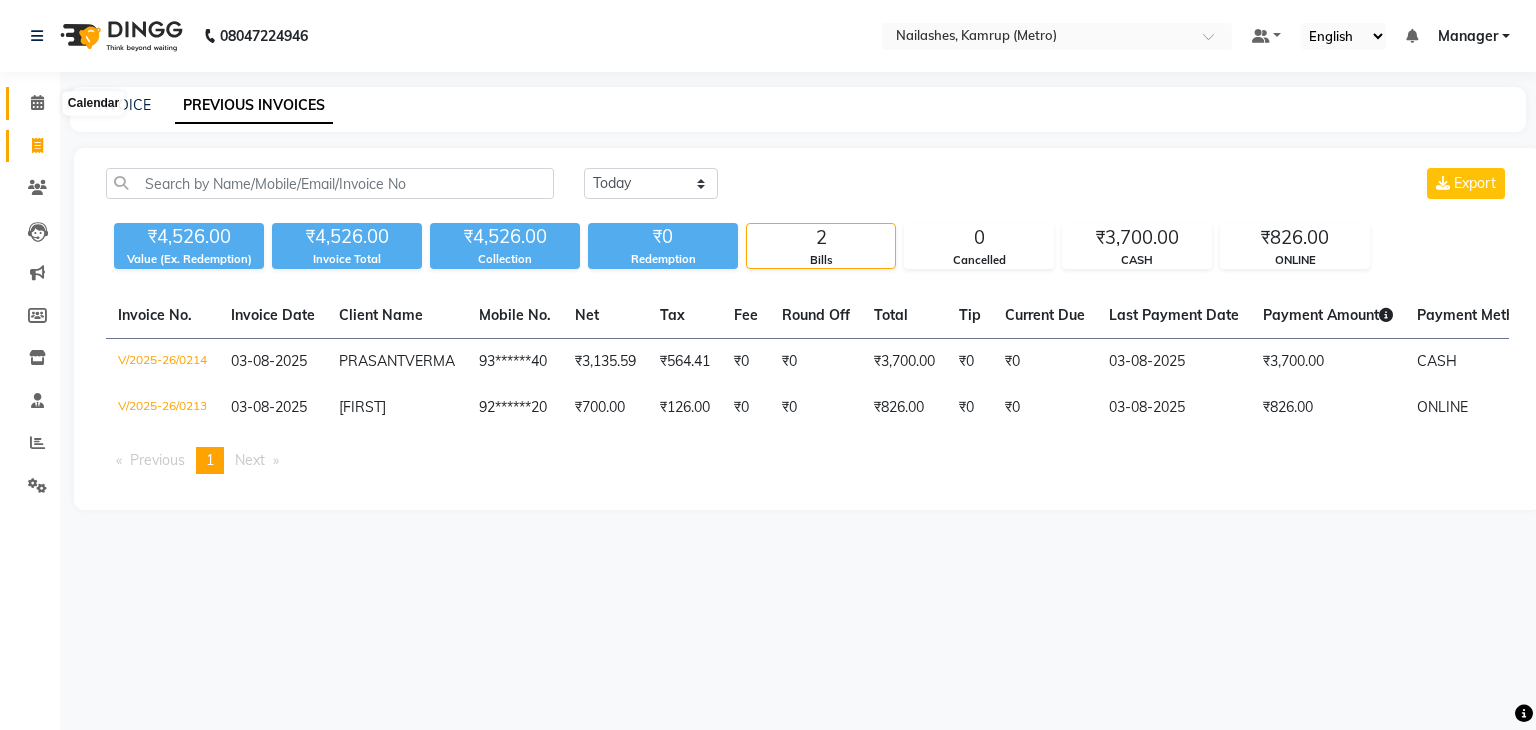click 